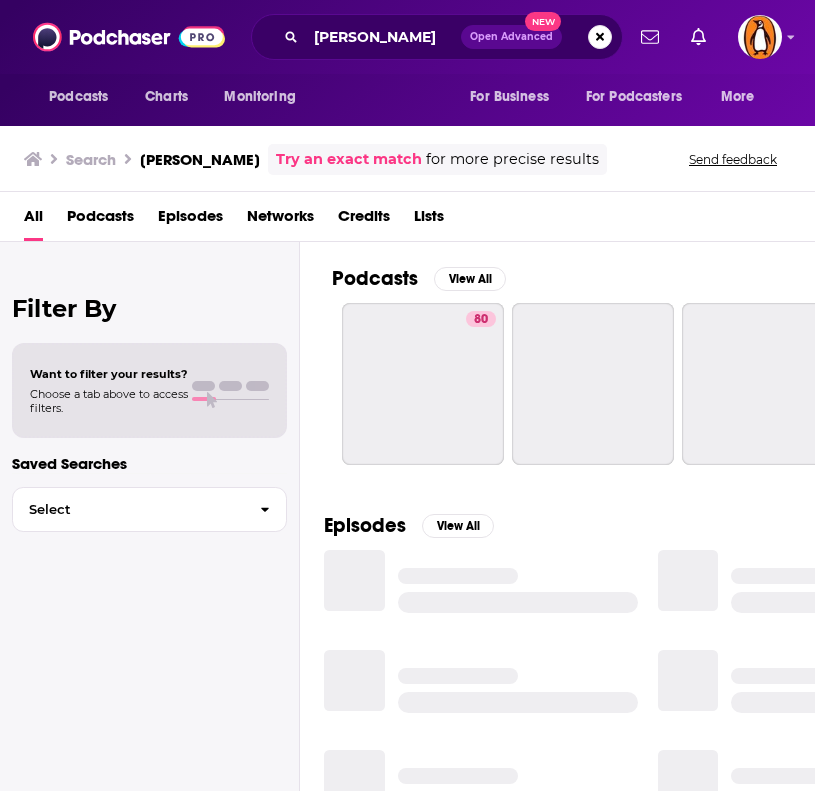 scroll, scrollTop: 0, scrollLeft: 0, axis: both 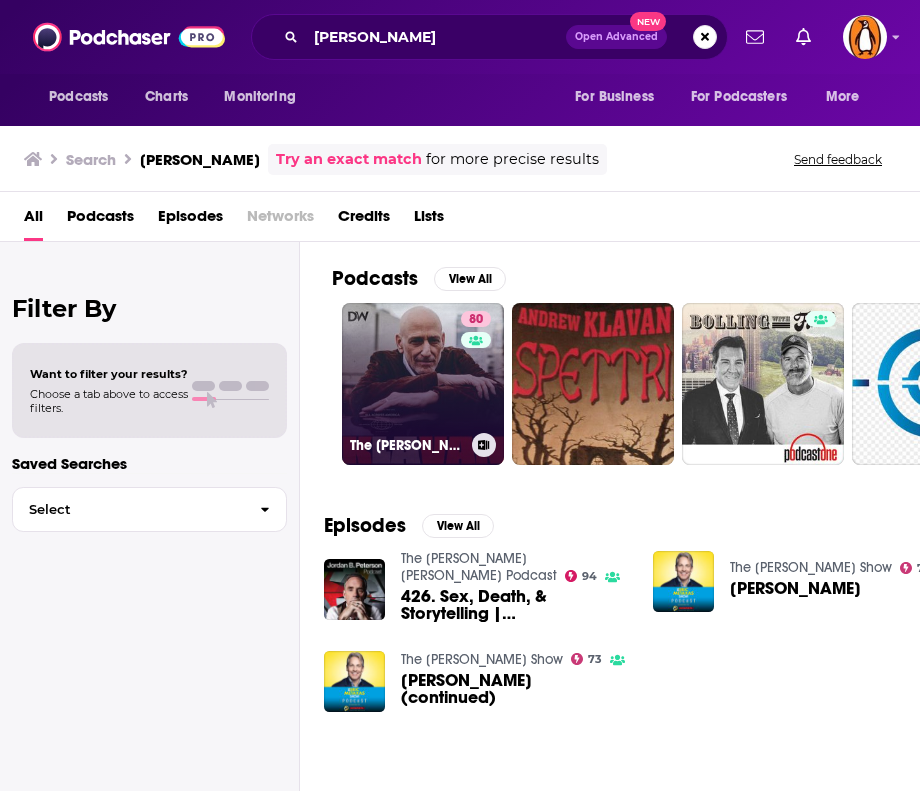click on "80 The Andrew Klavan Show" at bounding box center (423, 384) 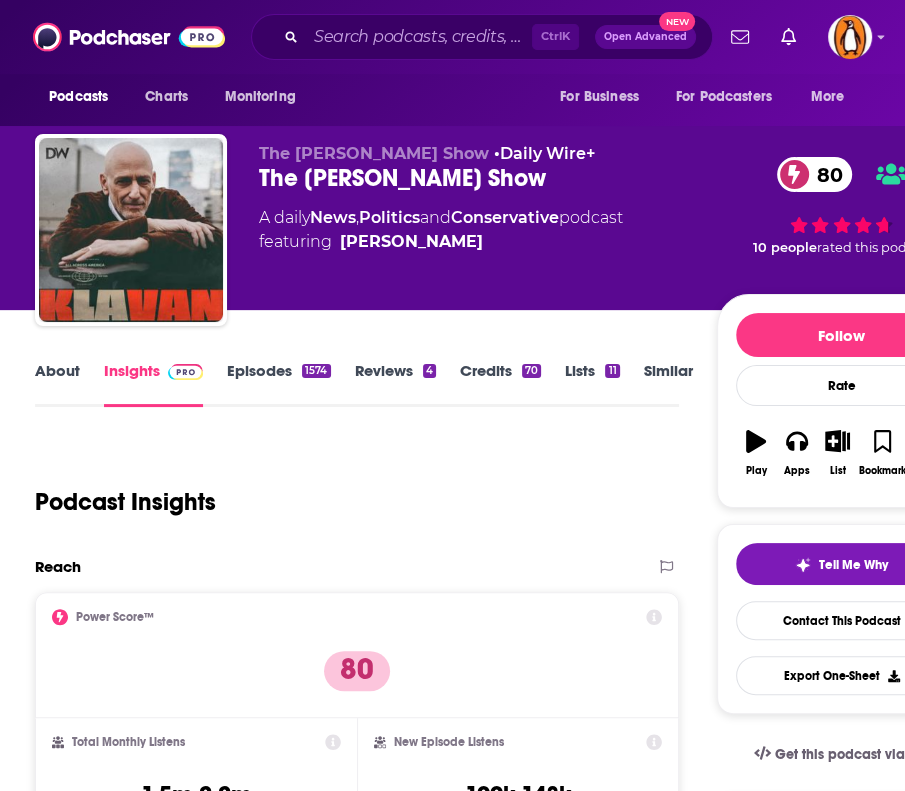 click on "About" at bounding box center [57, 384] 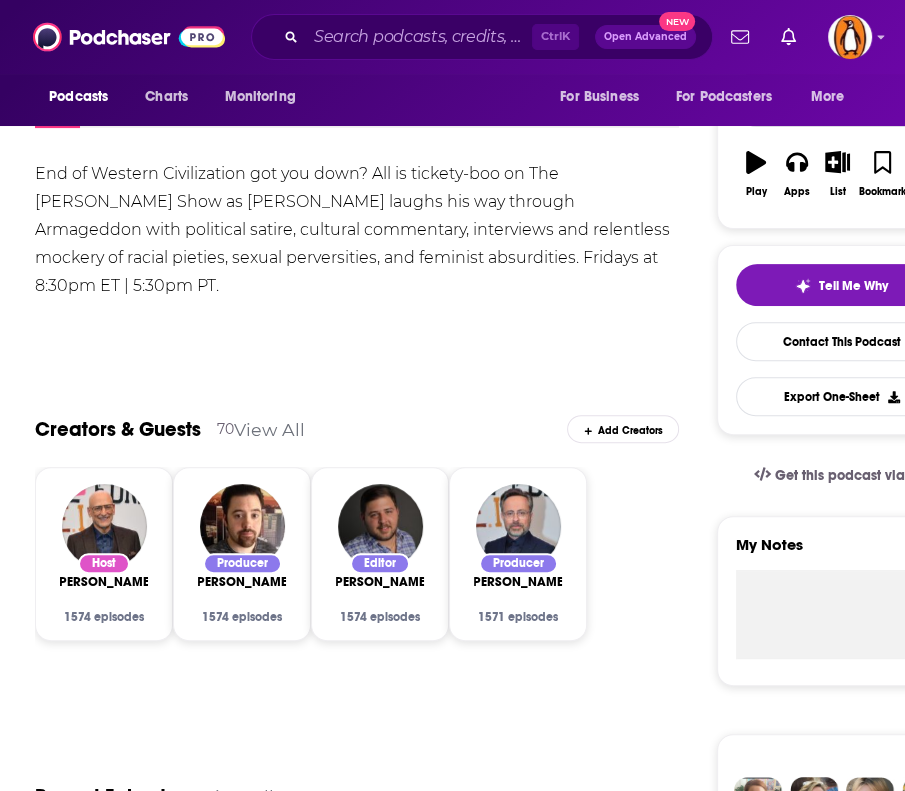 scroll, scrollTop: 0, scrollLeft: 0, axis: both 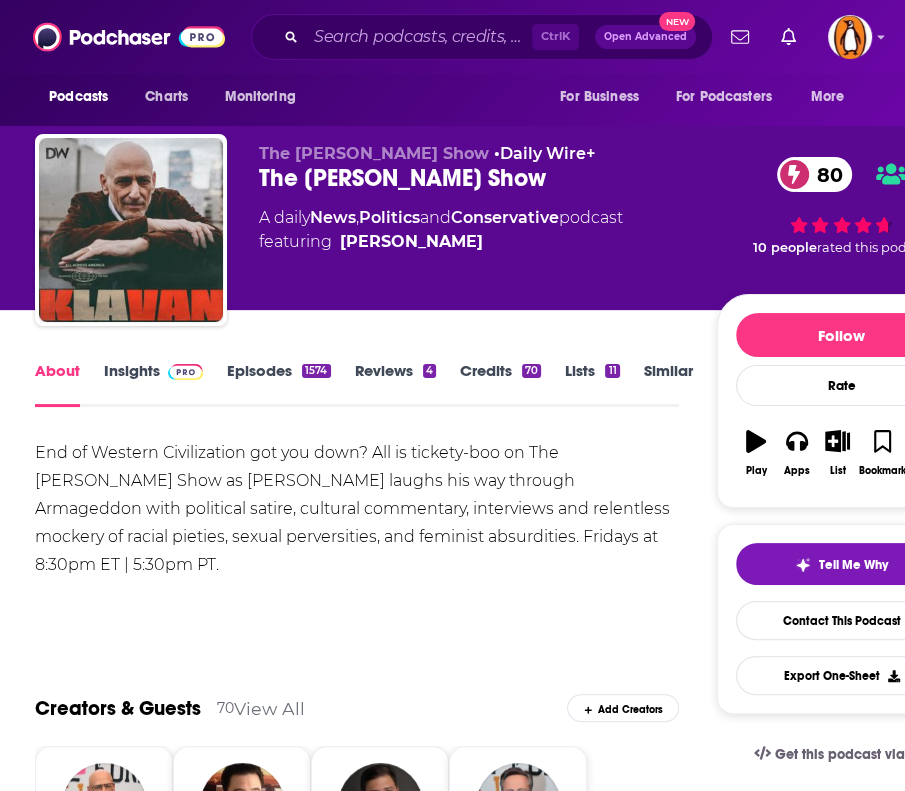 click on "Episodes 1574" at bounding box center (278, 384) 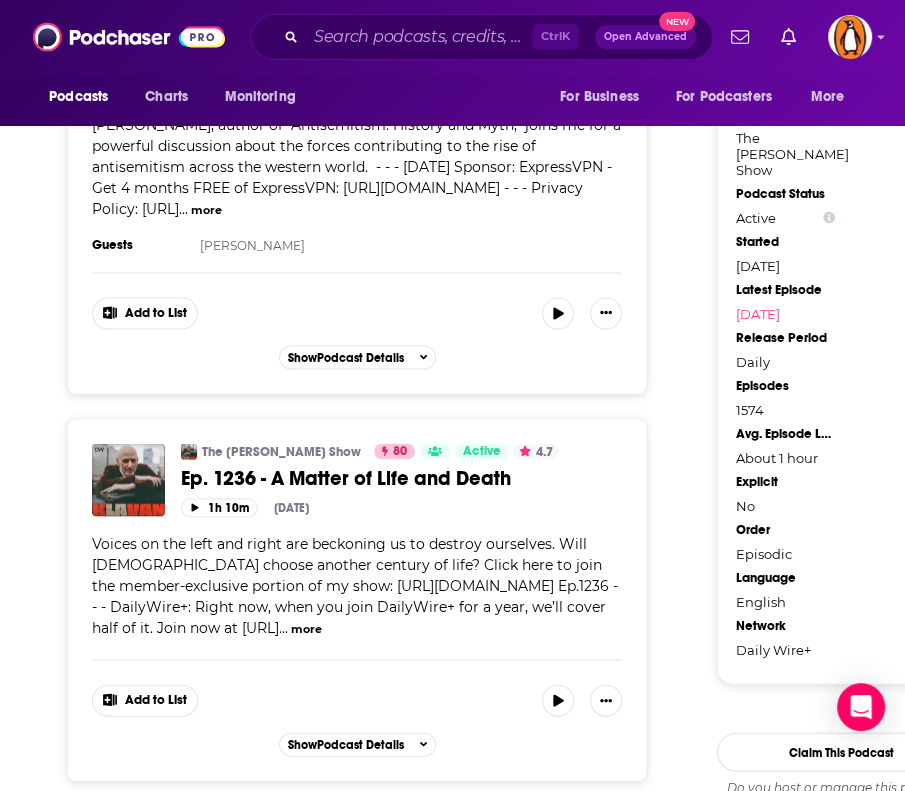 scroll, scrollTop: 2610, scrollLeft: 0, axis: vertical 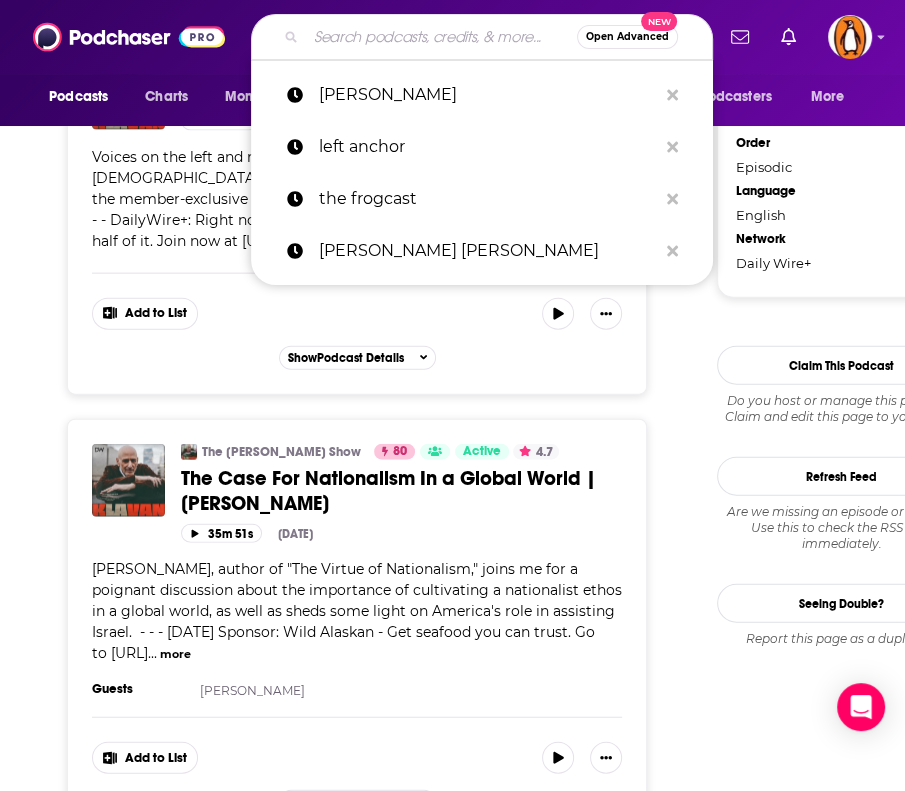 click at bounding box center (441, 37) 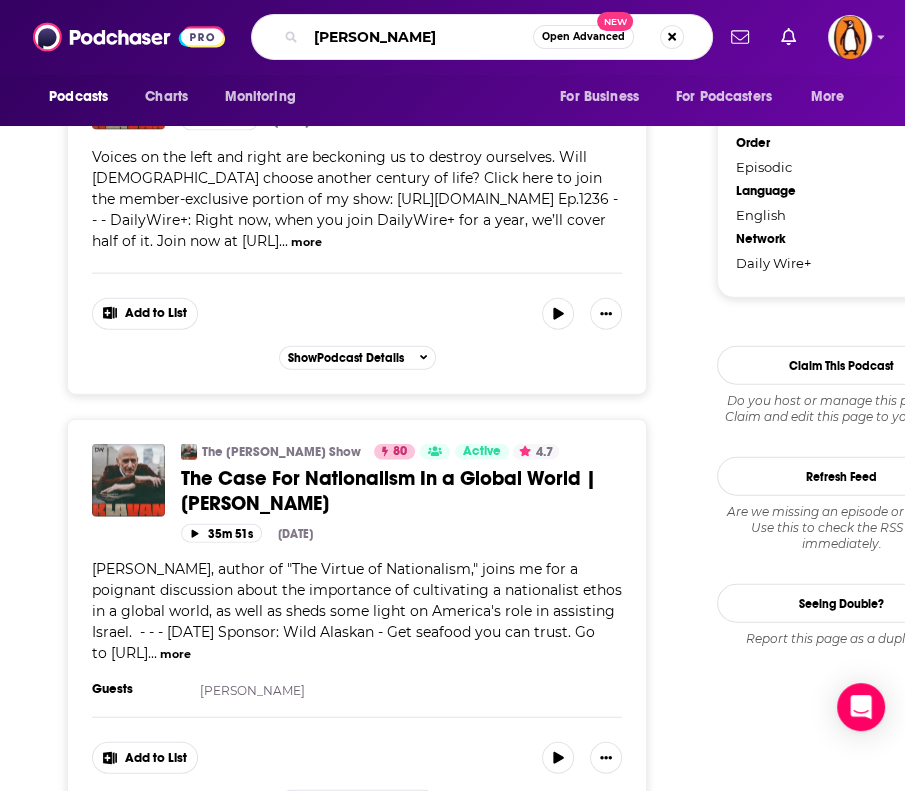 type on "[PERSON_NAME]" 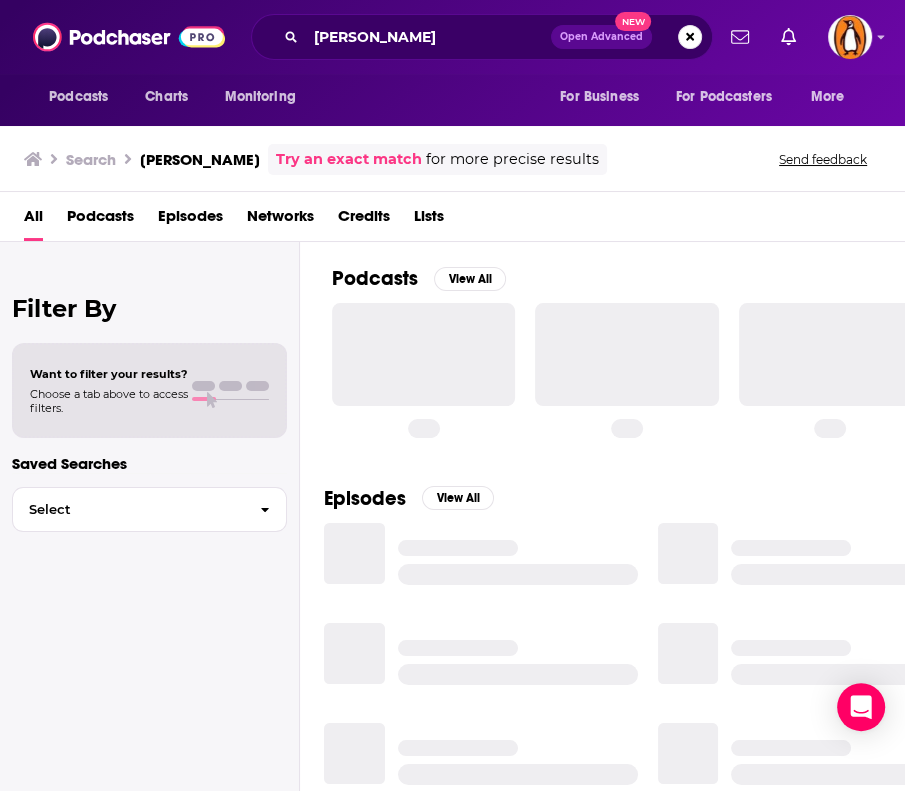 scroll, scrollTop: 0, scrollLeft: 0, axis: both 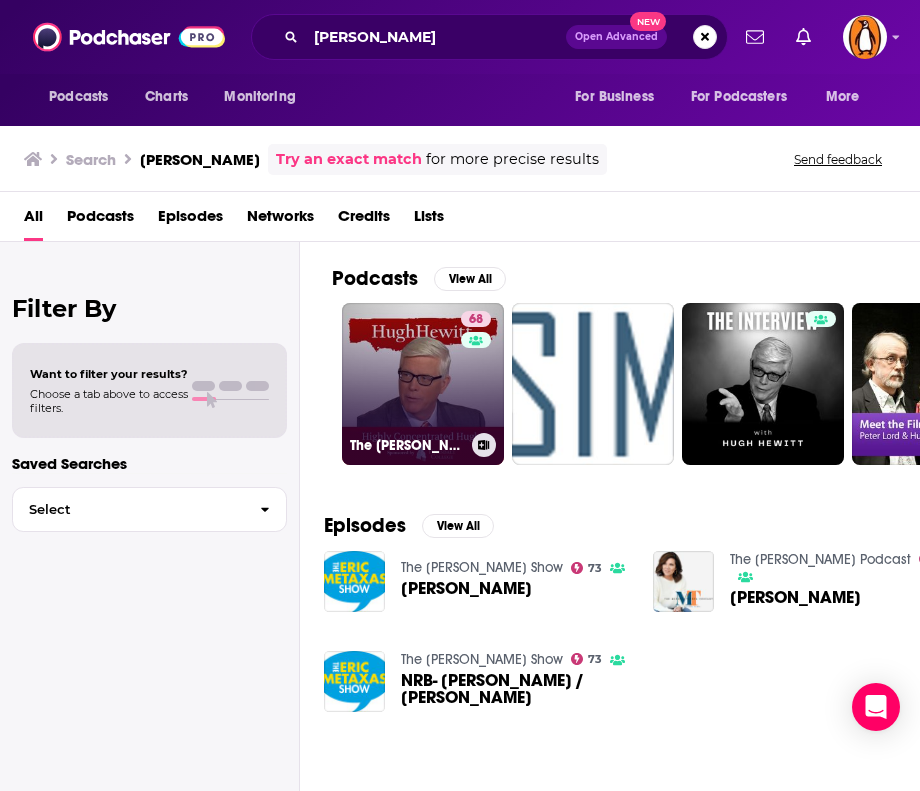 click on "68 The Hugh Hewitt Show: Highly Concentrated" at bounding box center [423, 384] 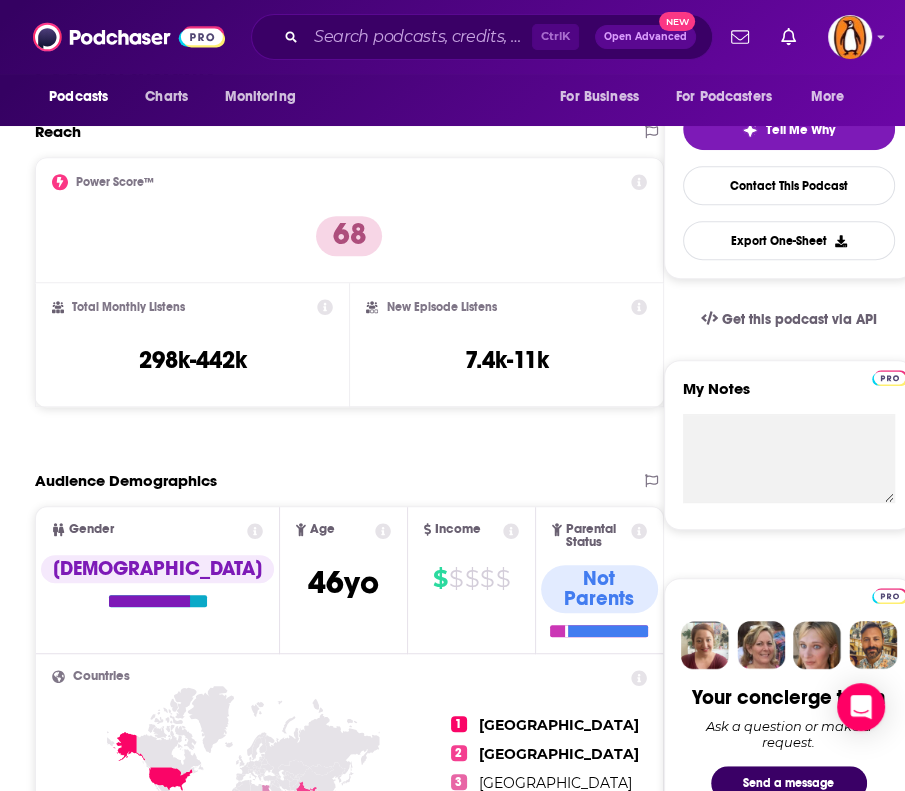 scroll, scrollTop: 0, scrollLeft: 0, axis: both 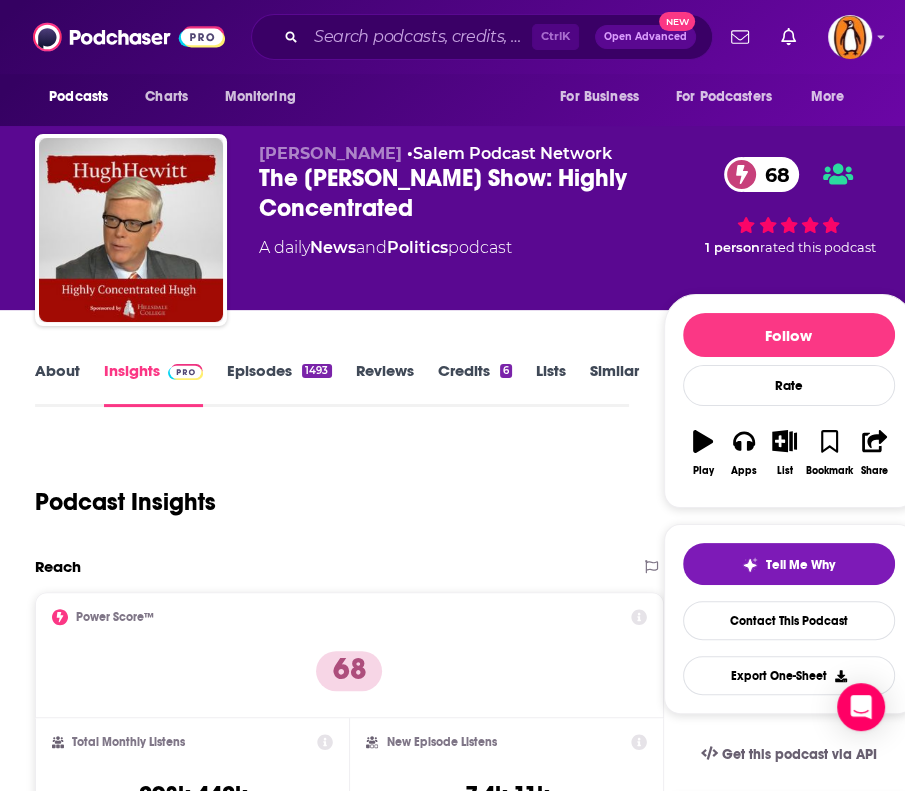click on "Episodes 1493" at bounding box center (279, 384) 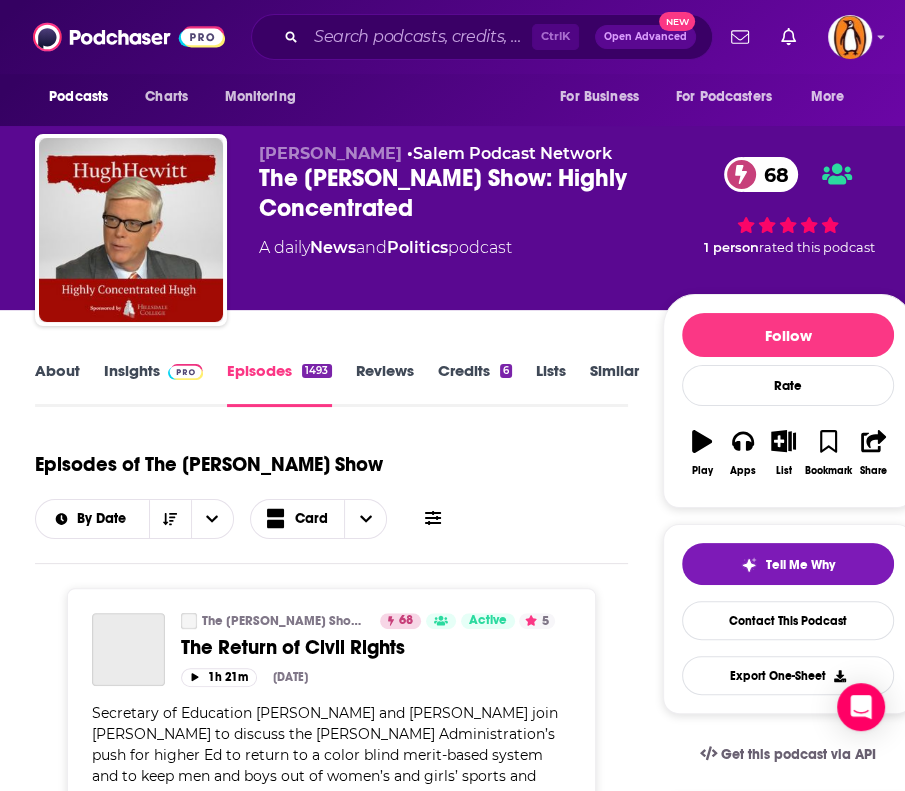 click on "About" at bounding box center [57, 384] 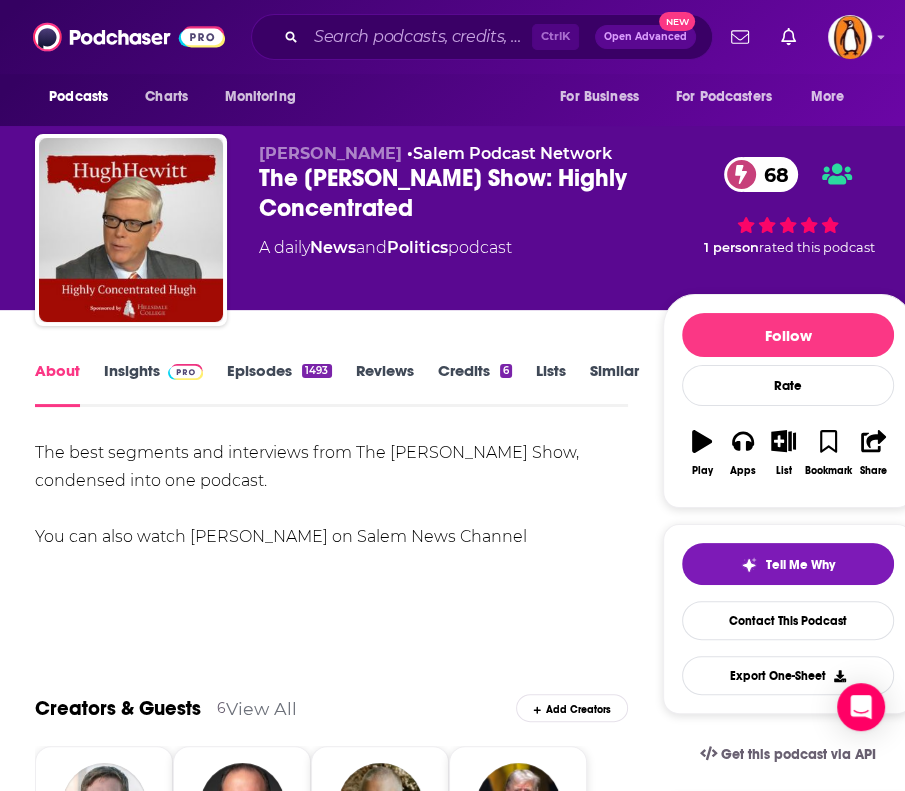click on "Episodes 1493" at bounding box center [279, 384] 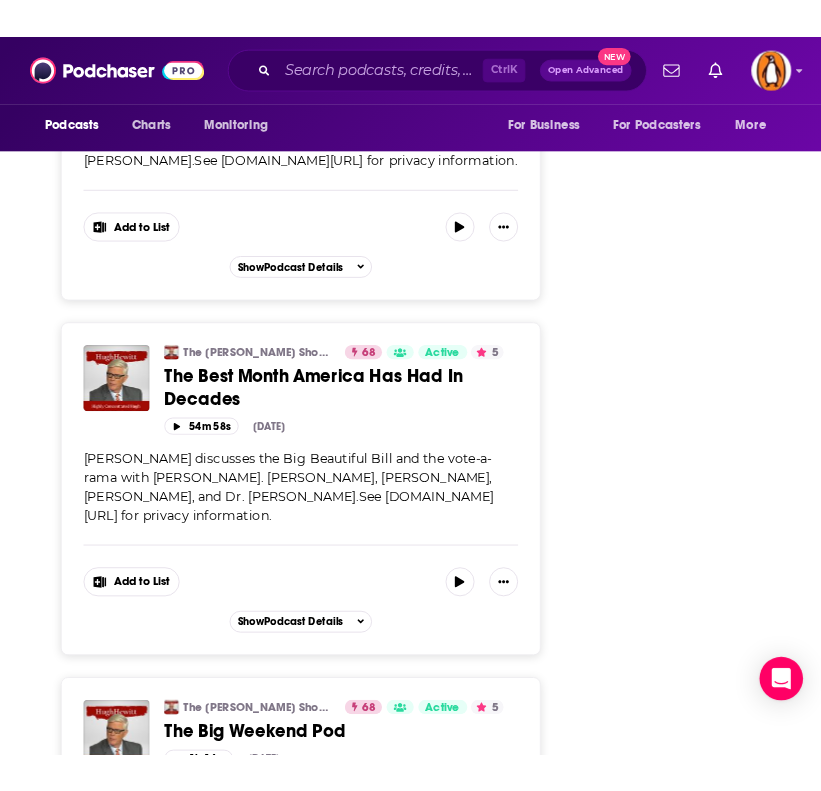 scroll, scrollTop: 3408, scrollLeft: 0, axis: vertical 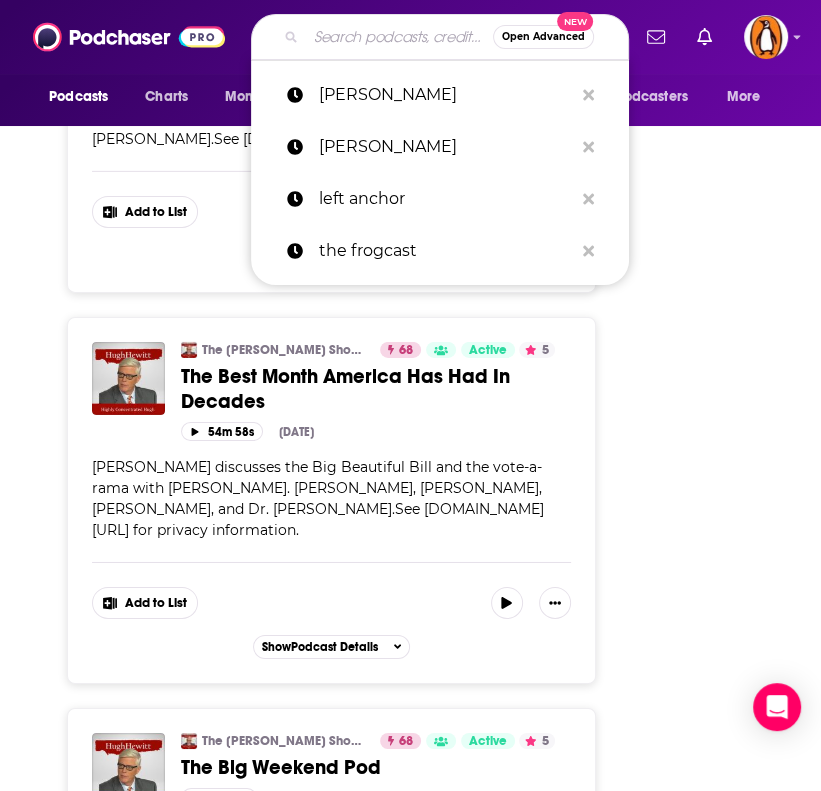 click at bounding box center (399, 37) 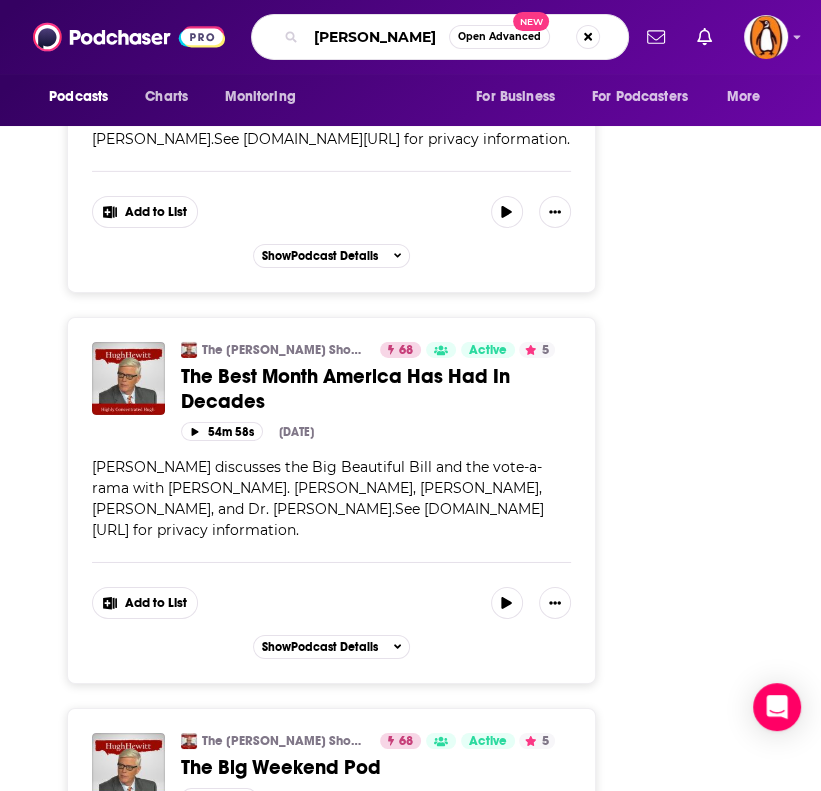 type on "[PERSON_NAME]" 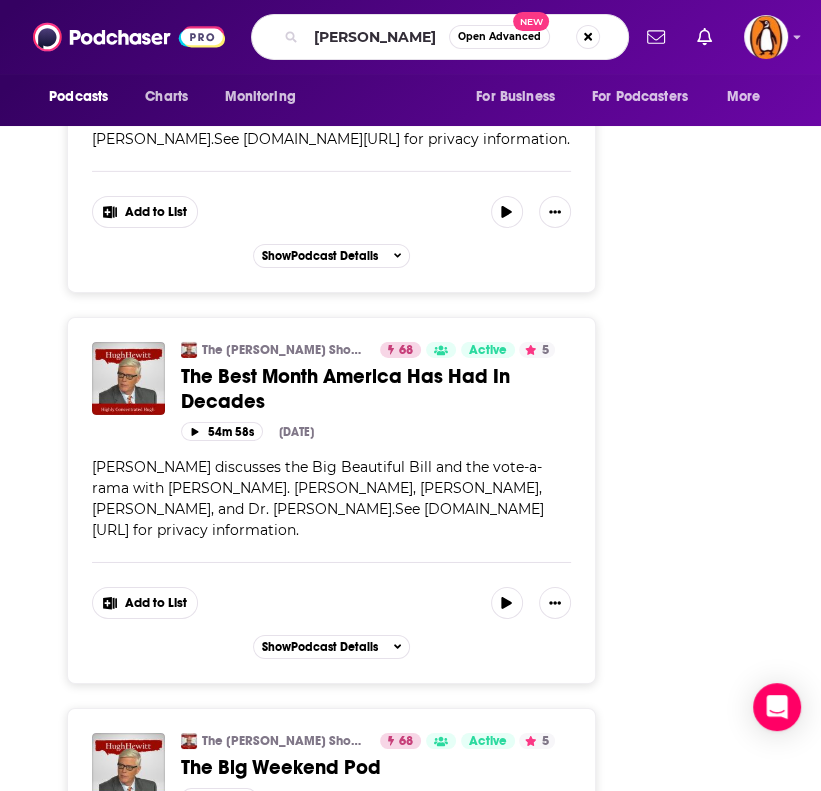 scroll, scrollTop: 0, scrollLeft: 0, axis: both 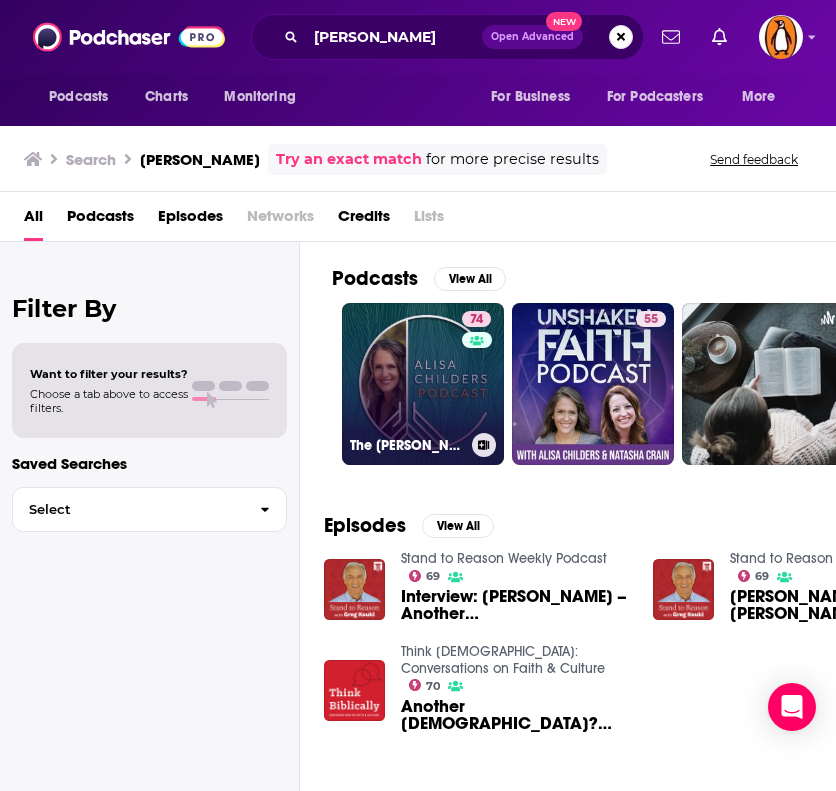 click on "74 The Alisa Childers Podcast" at bounding box center [423, 384] 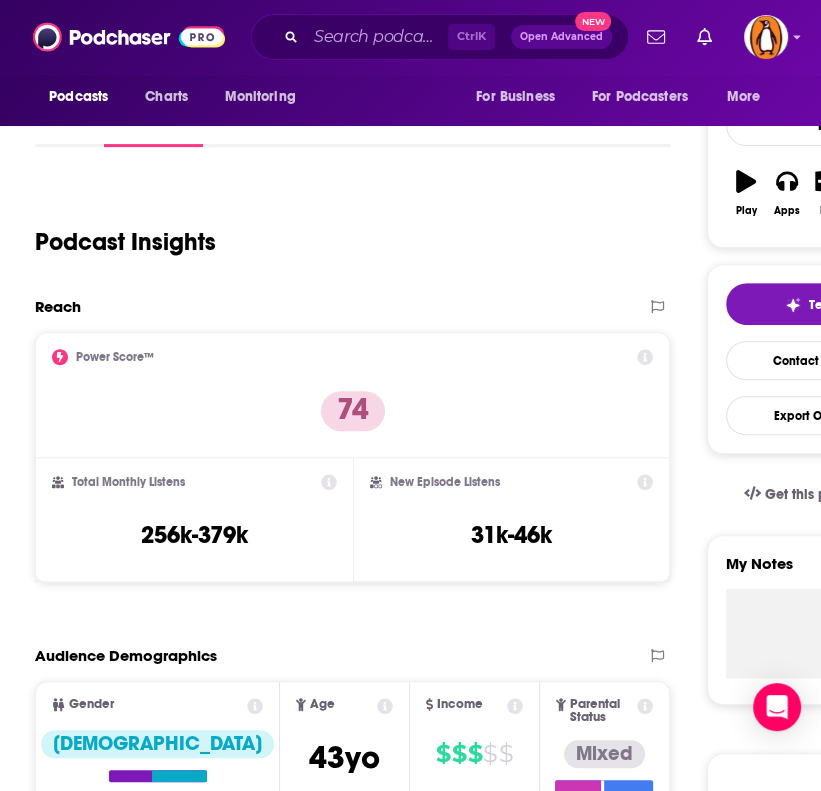 scroll, scrollTop: 0, scrollLeft: 0, axis: both 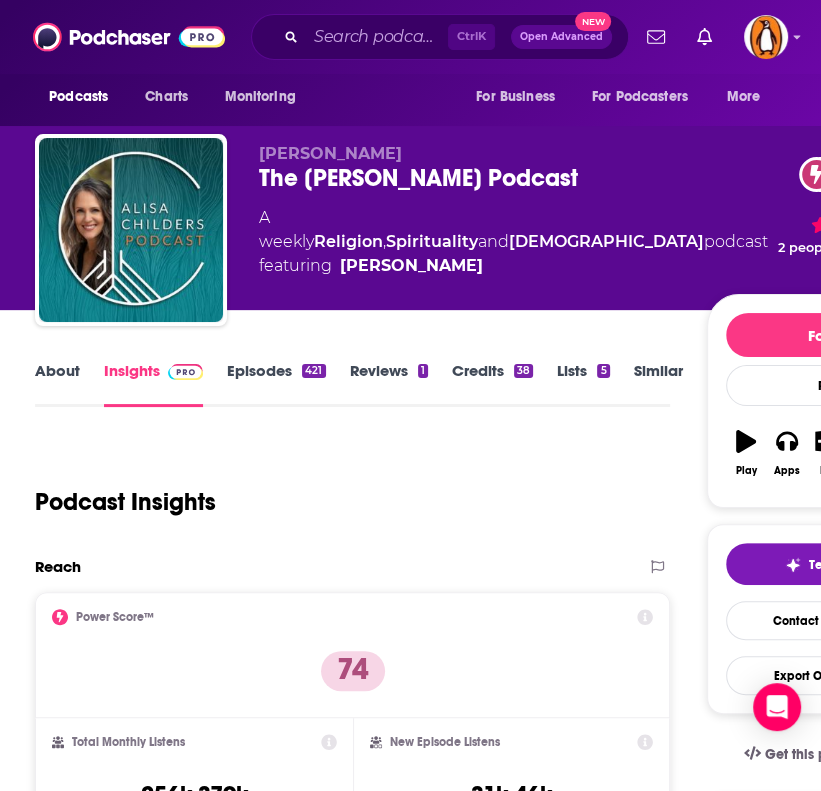 click on "About Insights Episodes 421 Reviews 1 Credits 38 Lists 5 Similar" at bounding box center [352, 382] 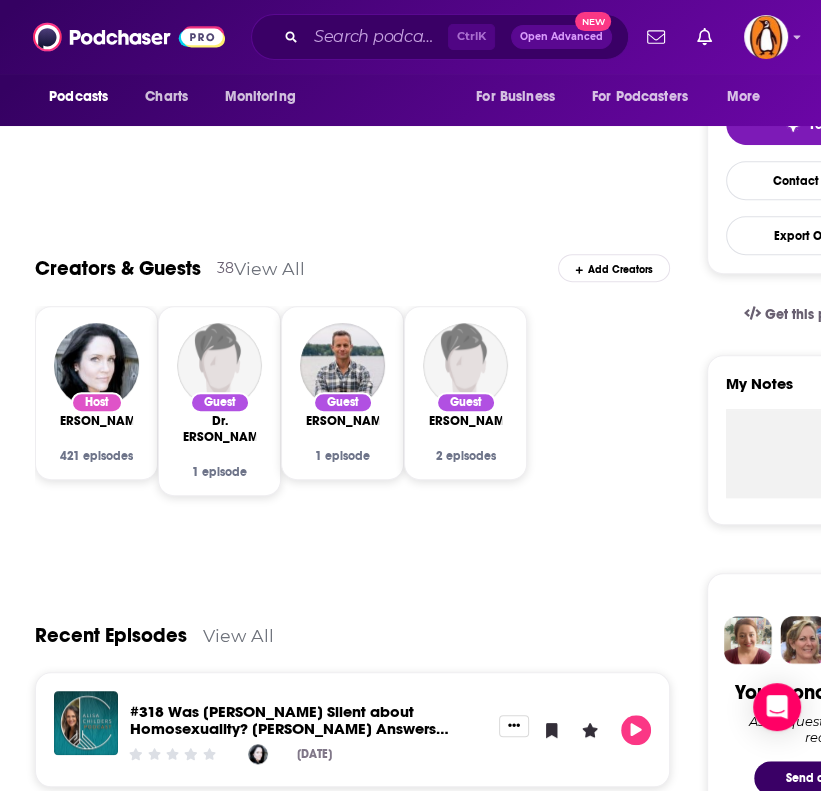 scroll, scrollTop: 0, scrollLeft: 0, axis: both 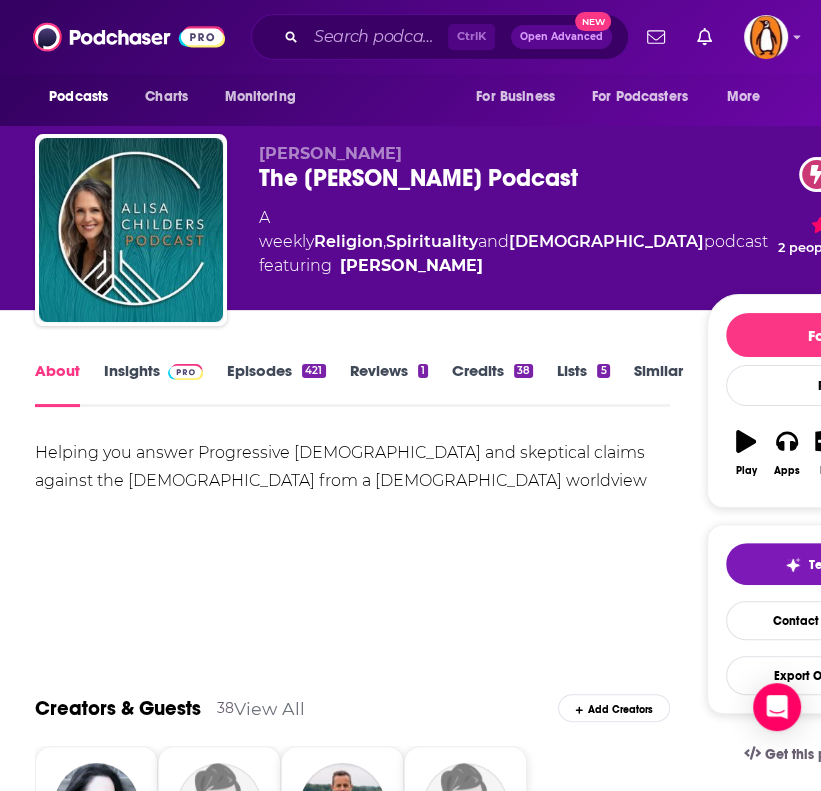 click on "Insights" at bounding box center [153, 384] 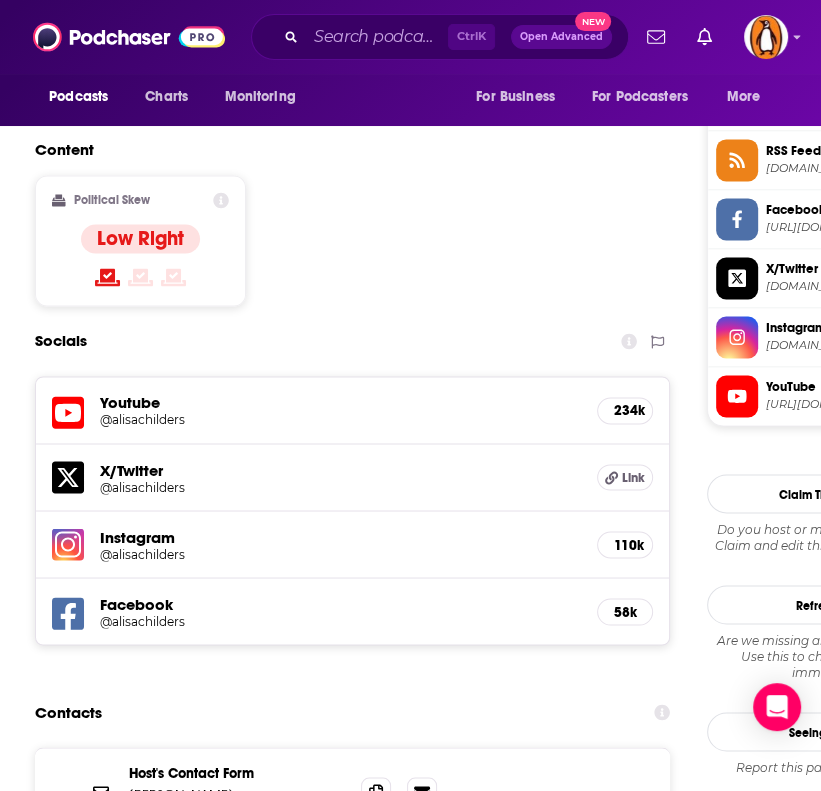 scroll, scrollTop: 1954, scrollLeft: 0, axis: vertical 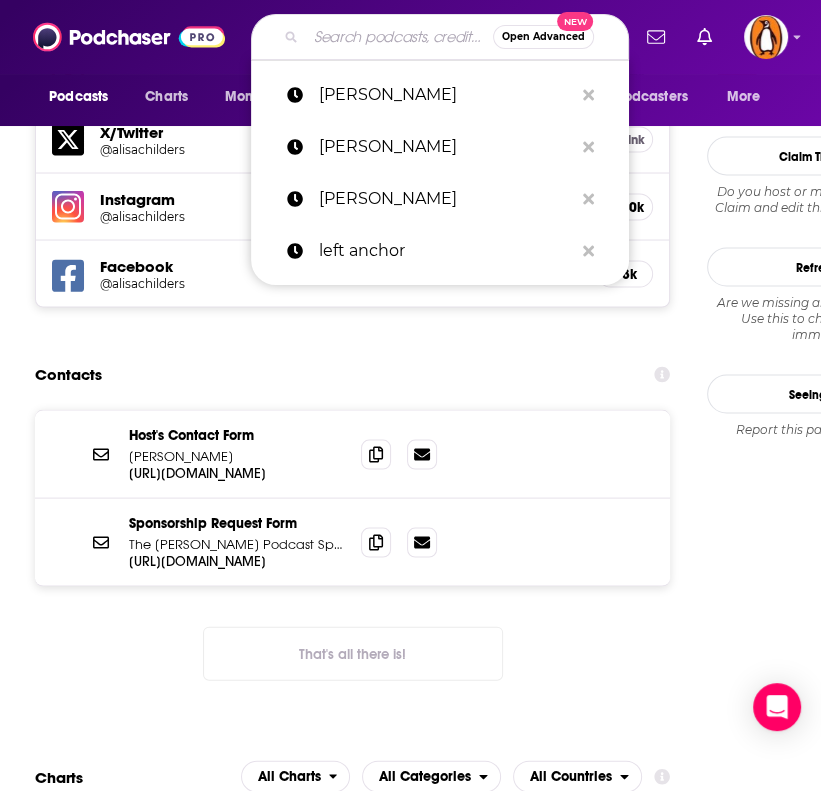 click at bounding box center [399, 37] 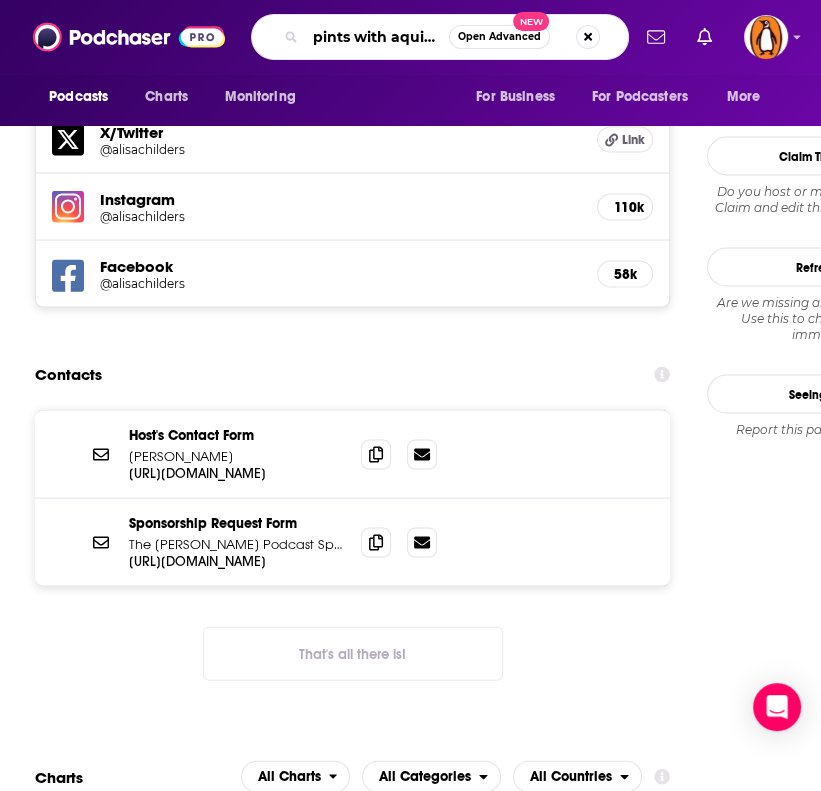 type on "pints with aquinas" 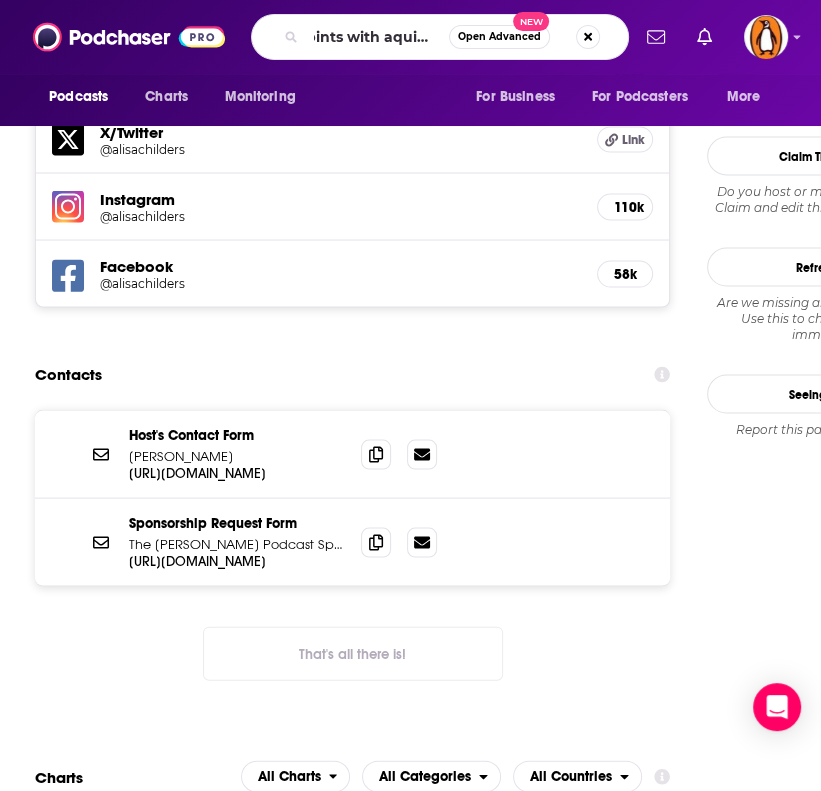 scroll, scrollTop: 0, scrollLeft: 0, axis: both 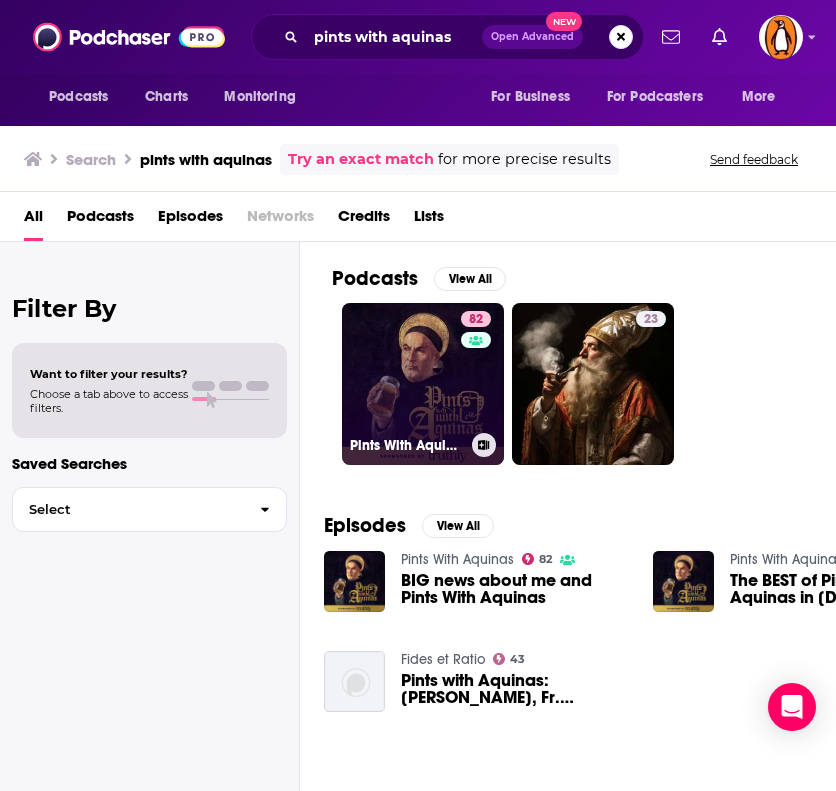 click on "82 Pints With Aquinas" at bounding box center [423, 384] 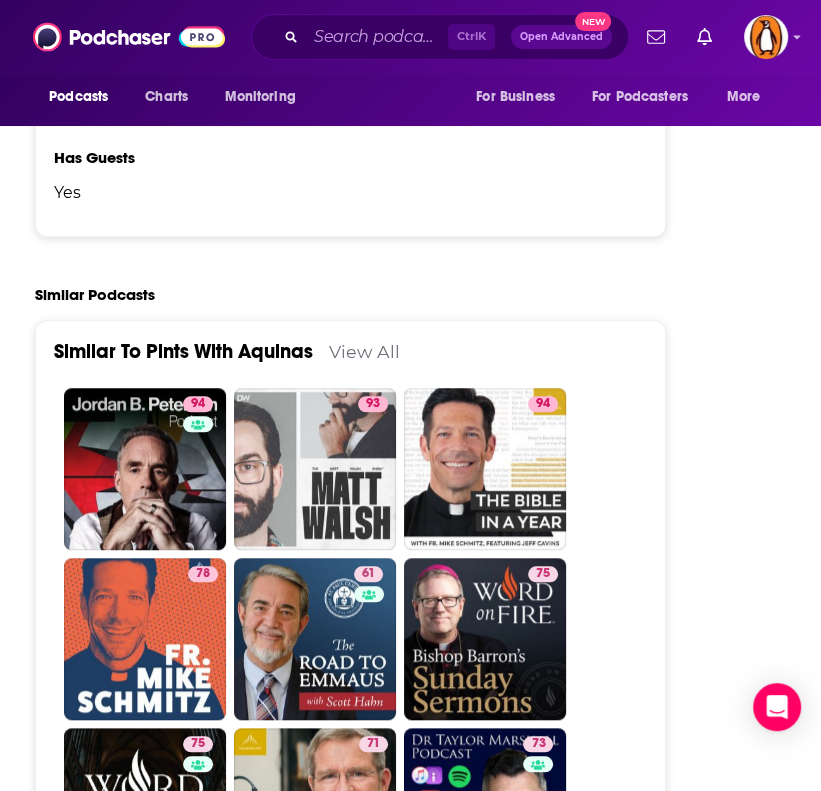 scroll, scrollTop: 4708, scrollLeft: 0, axis: vertical 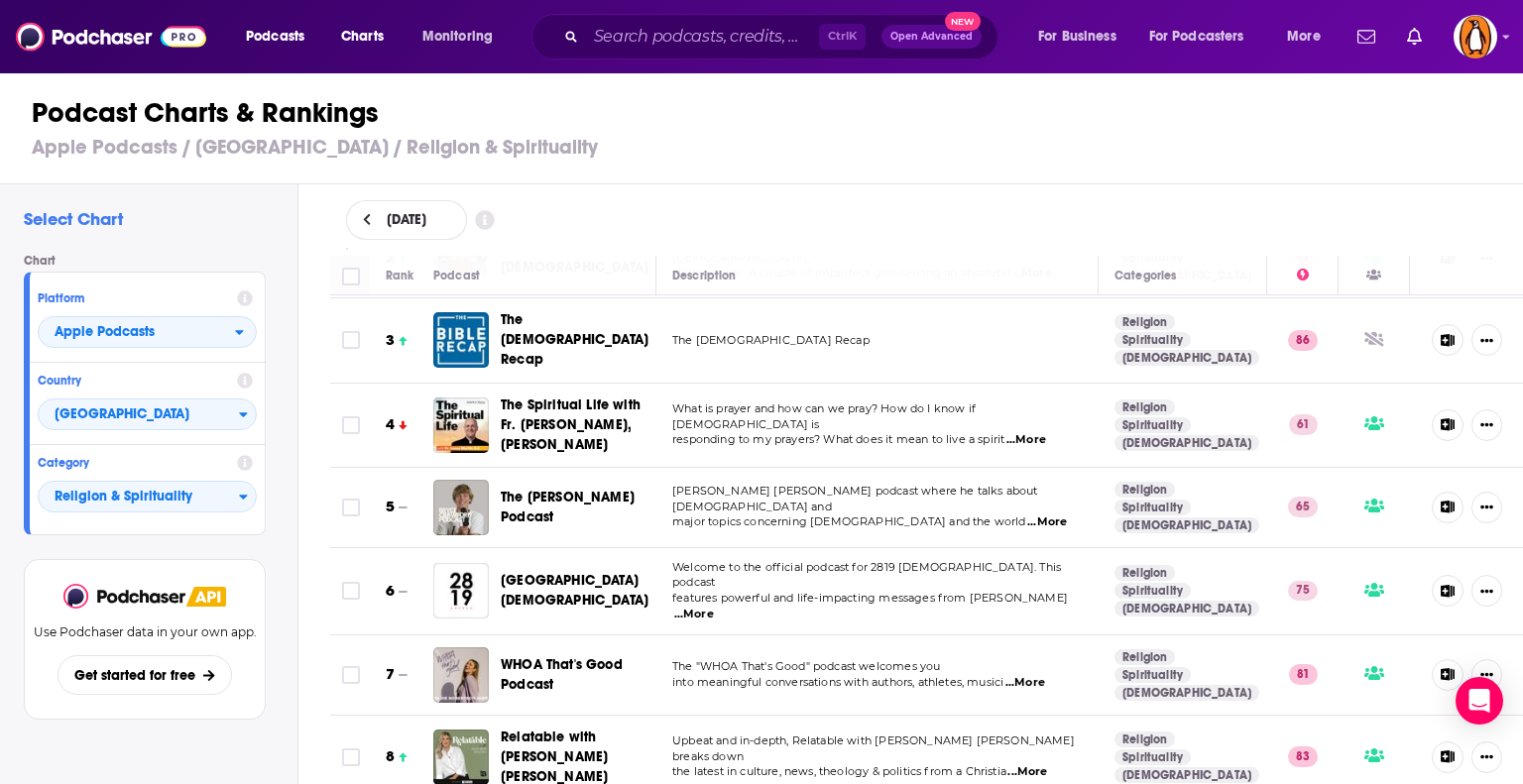 click on "...More" at bounding box center [1047, 522] 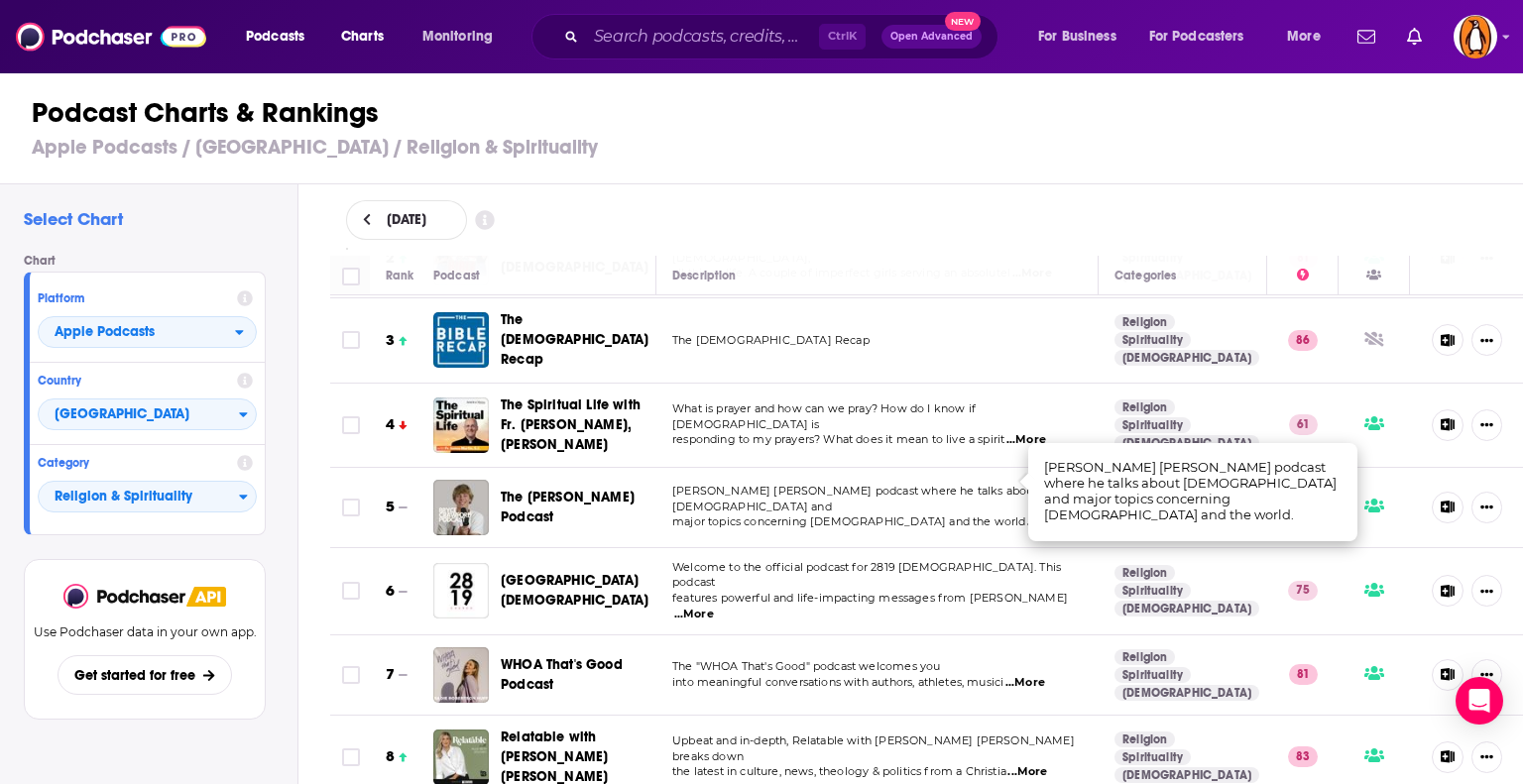 click on "...More" at bounding box center (1047, 522) 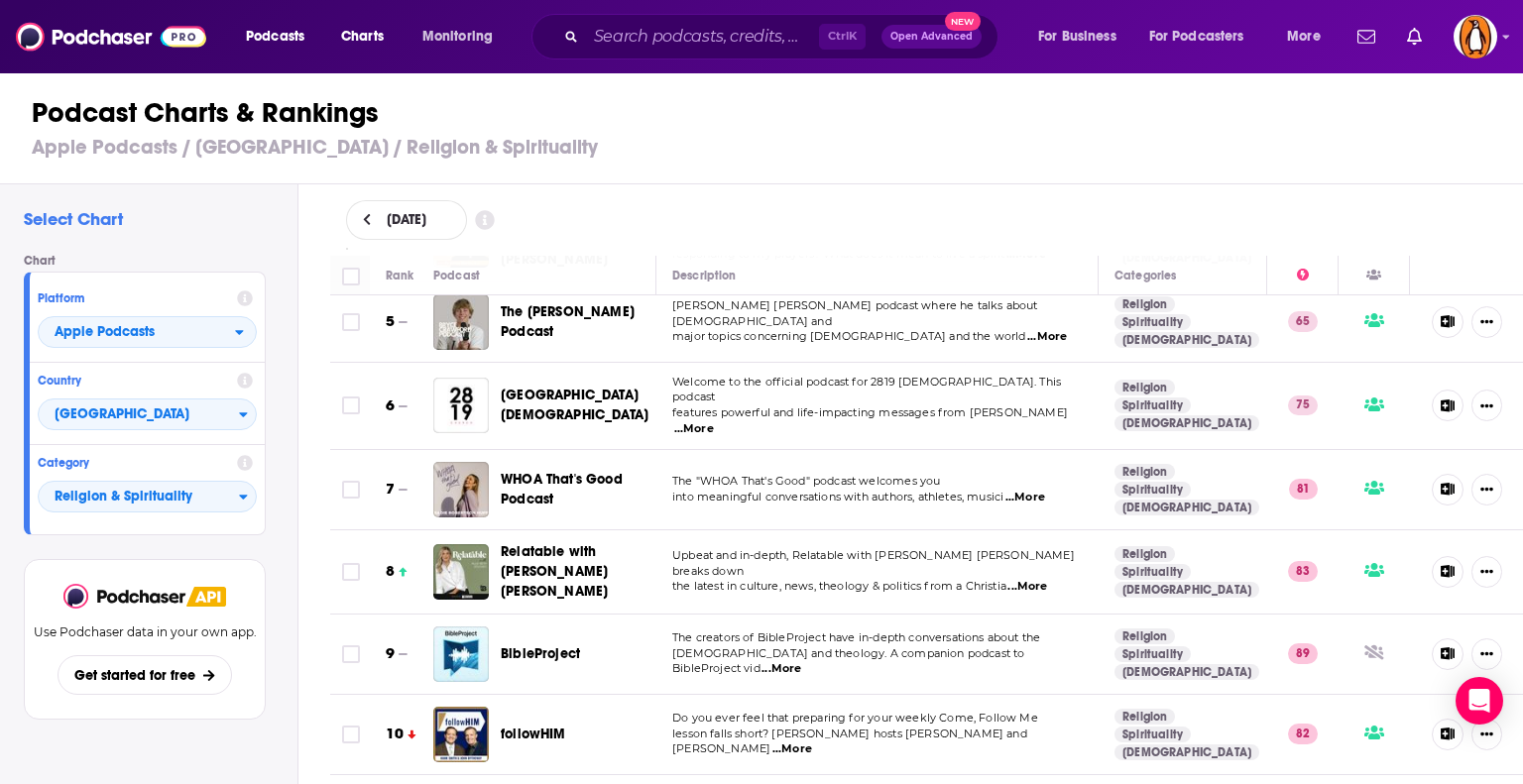 scroll, scrollTop: 368, scrollLeft: 0, axis: vertical 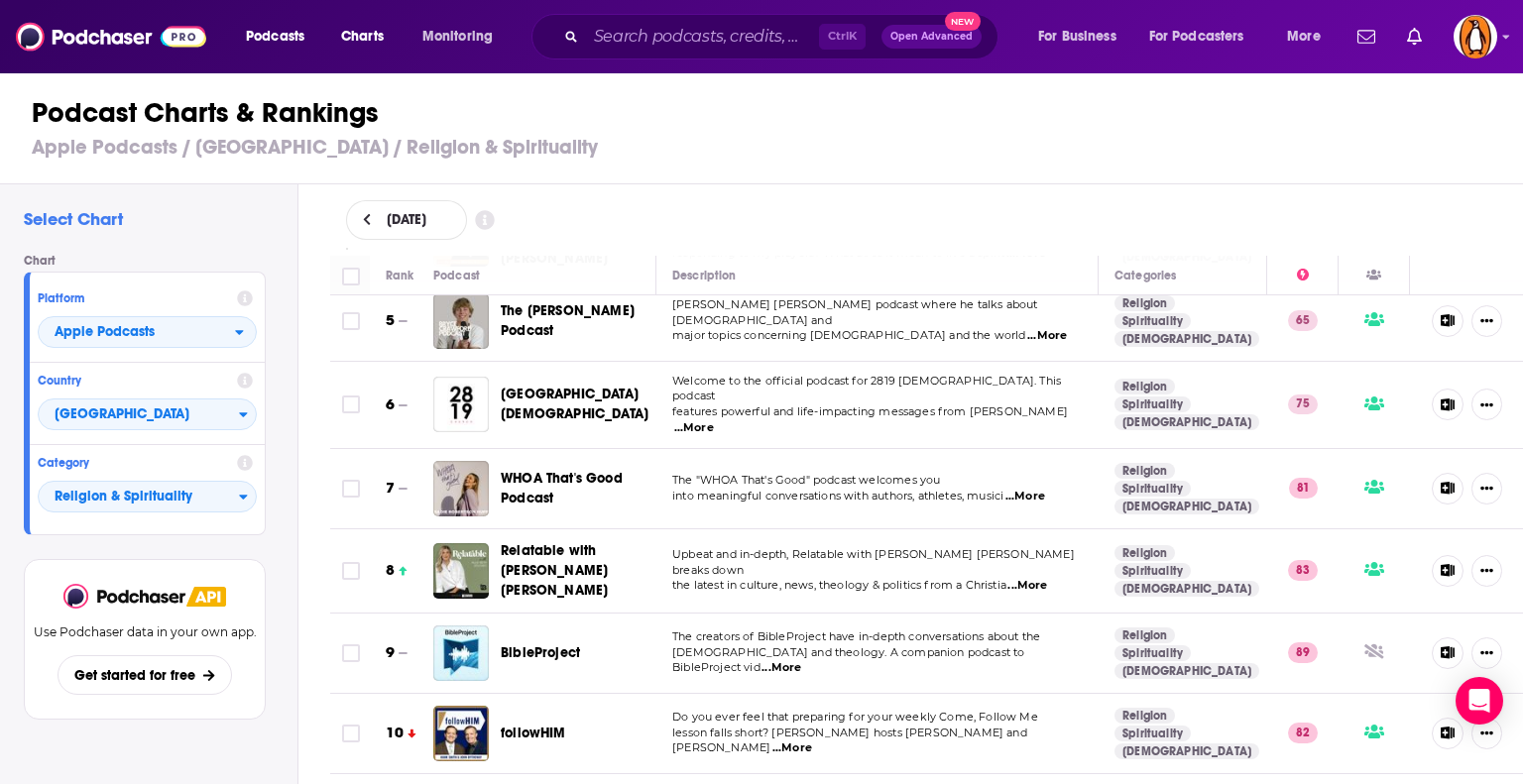 click on "...More" at bounding box center [1027, 586] 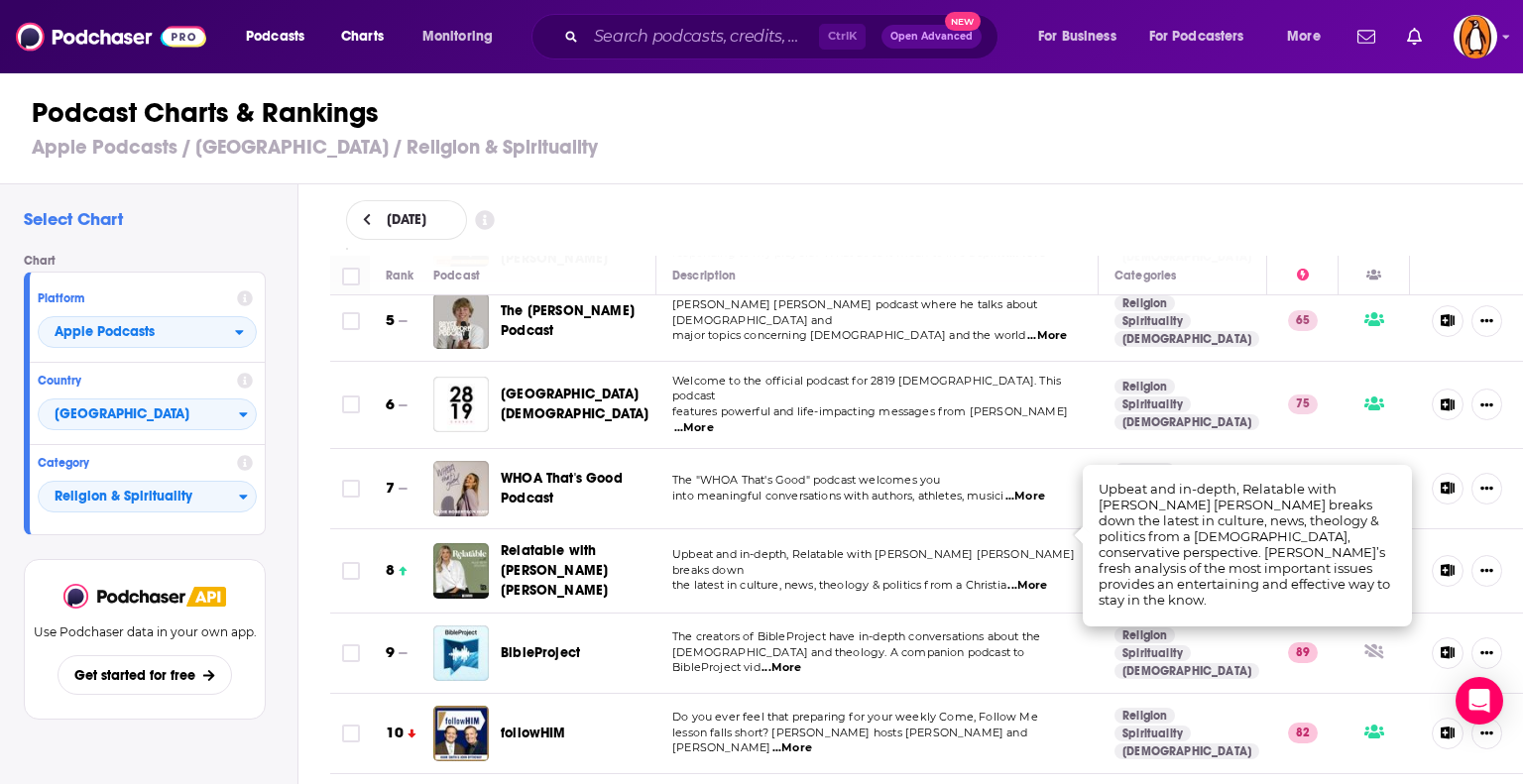 click on "...More" at bounding box center [1027, 586] 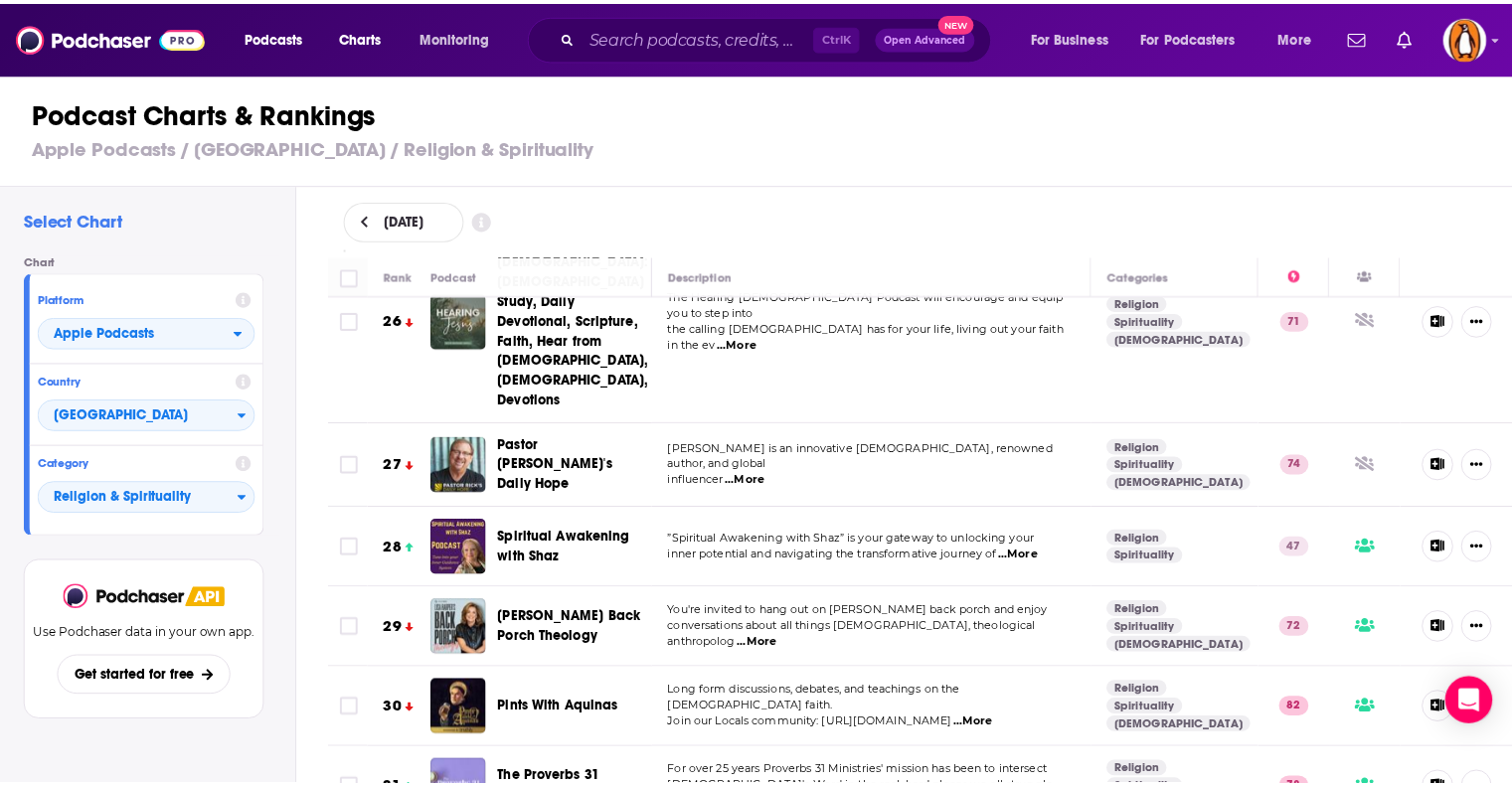 scroll, scrollTop: 2184, scrollLeft: 0, axis: vertical 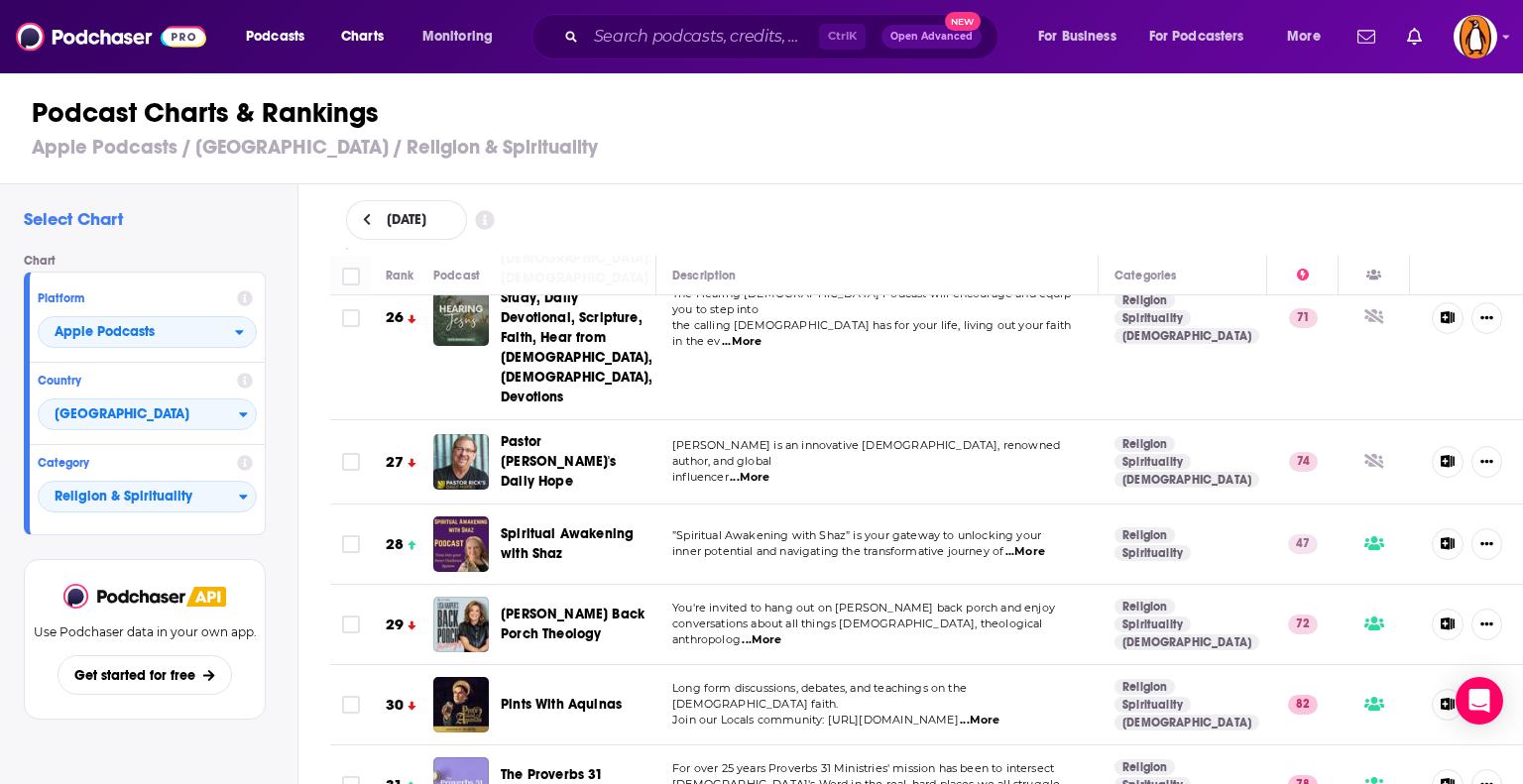 click on "Pints With Aquinas" at bounding box center (561, 704) 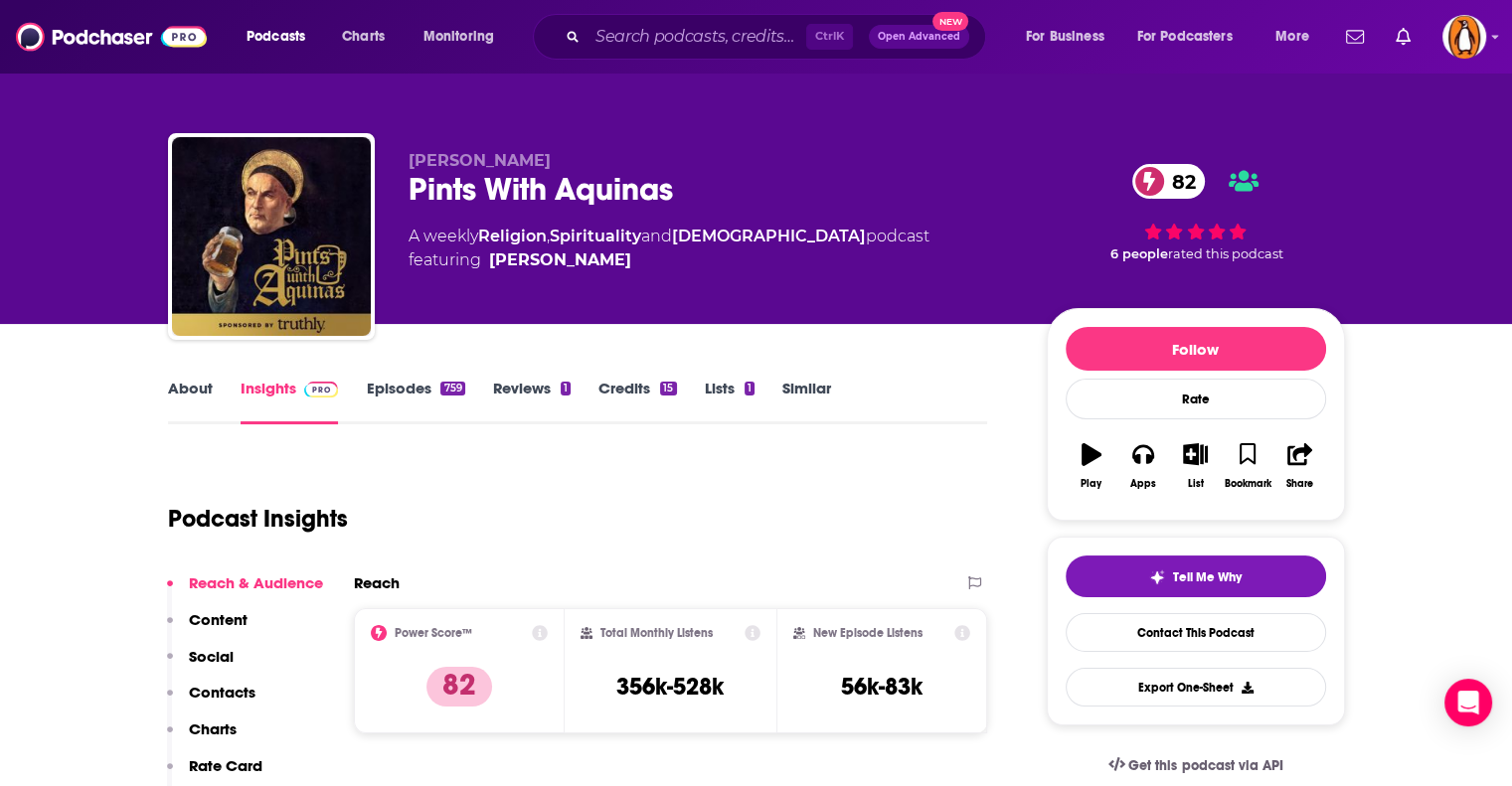 click on "About" at bounding box center (190, 401) 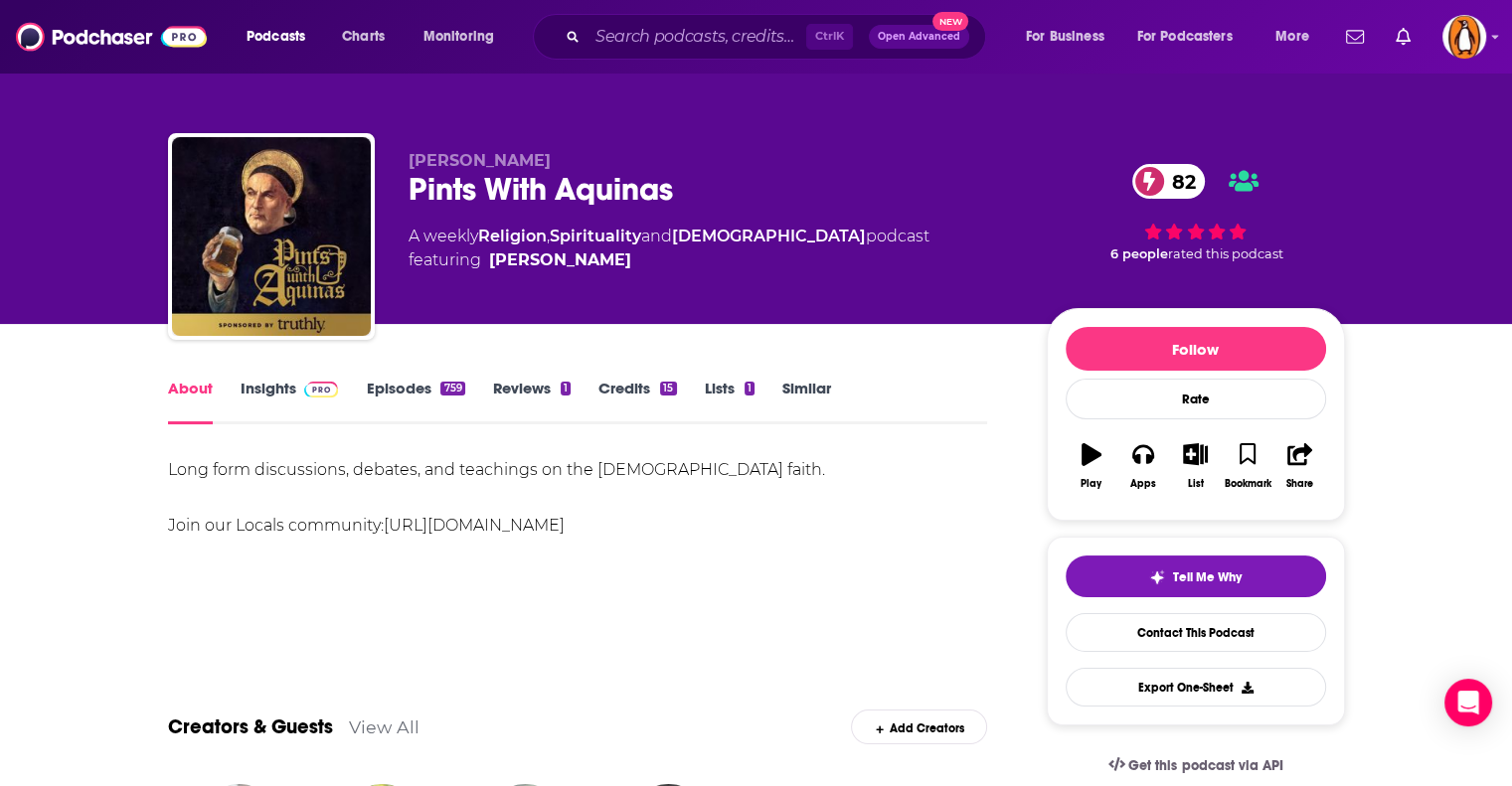 click on "Insights" at bounding box center [289, 401] 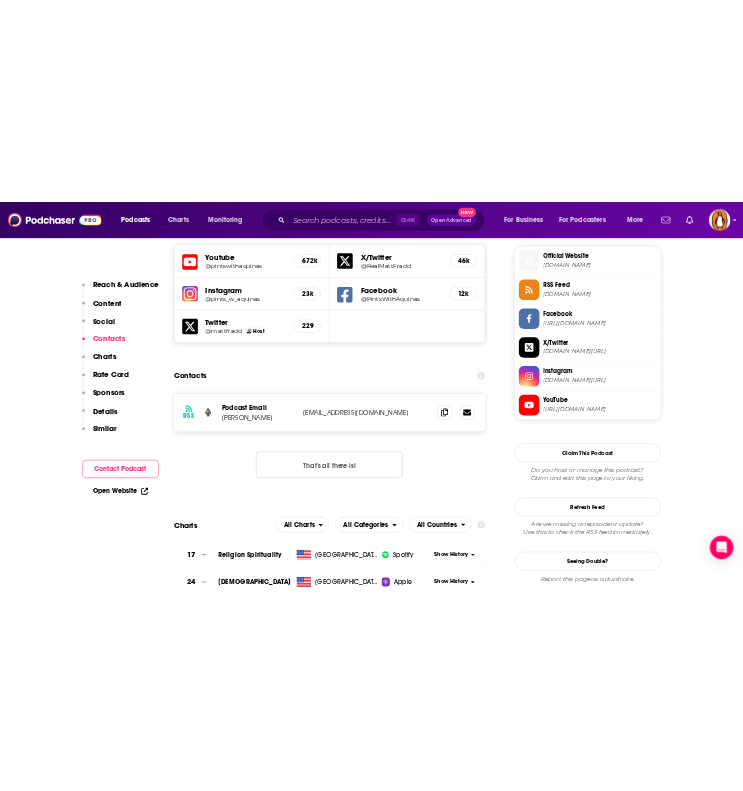 scroll, scrollTop: 1803, scrollLeft: 0, axis: vertical 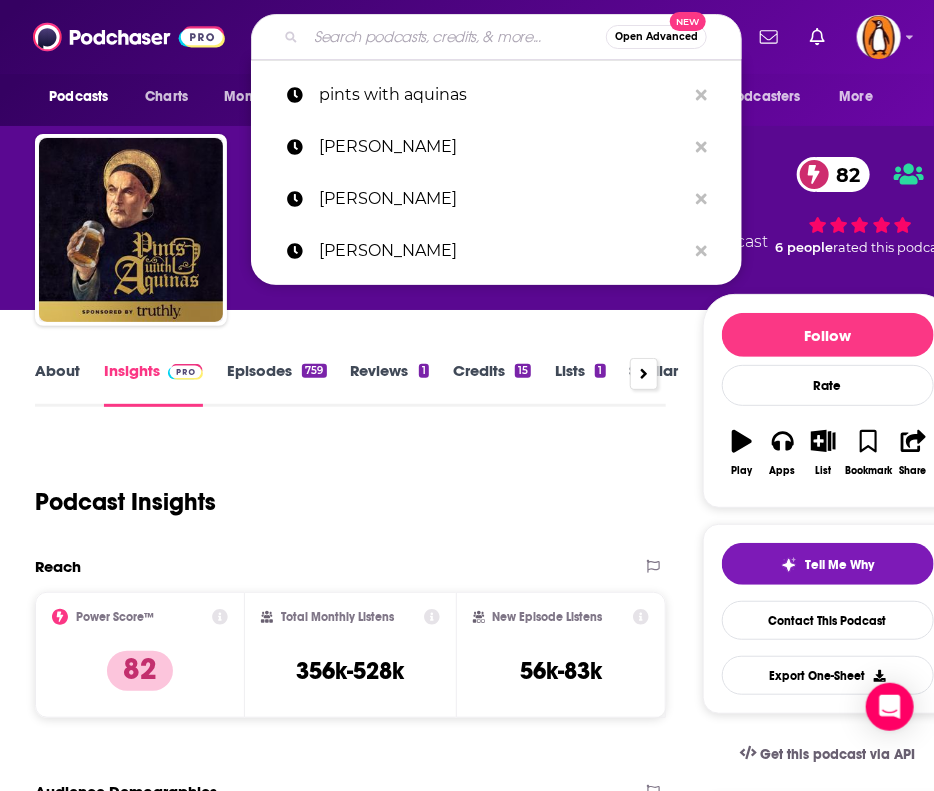 click at bounding box center (456, 37) 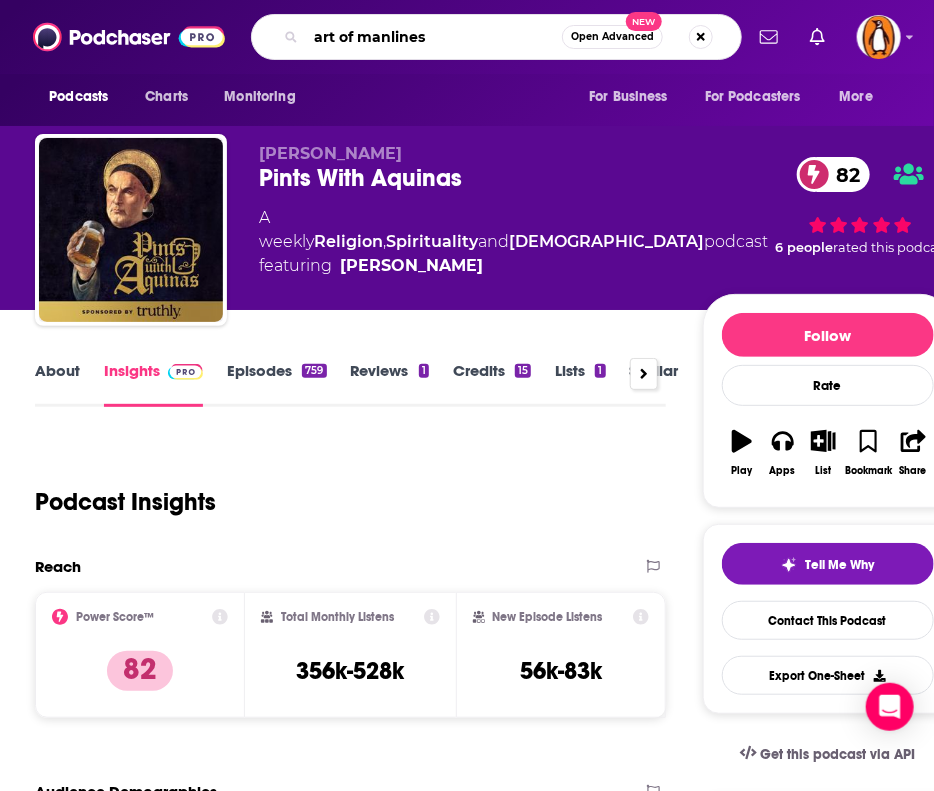 type on "art of manliness" 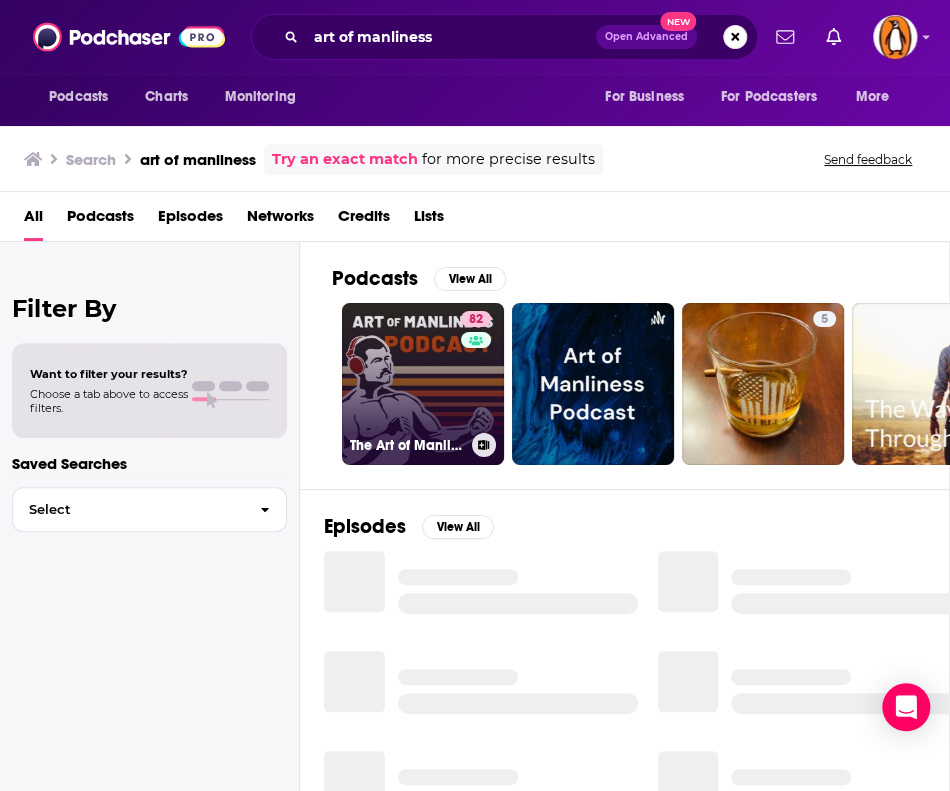 click on "82 The Art of Manliness" at bounding box center (423, 384) 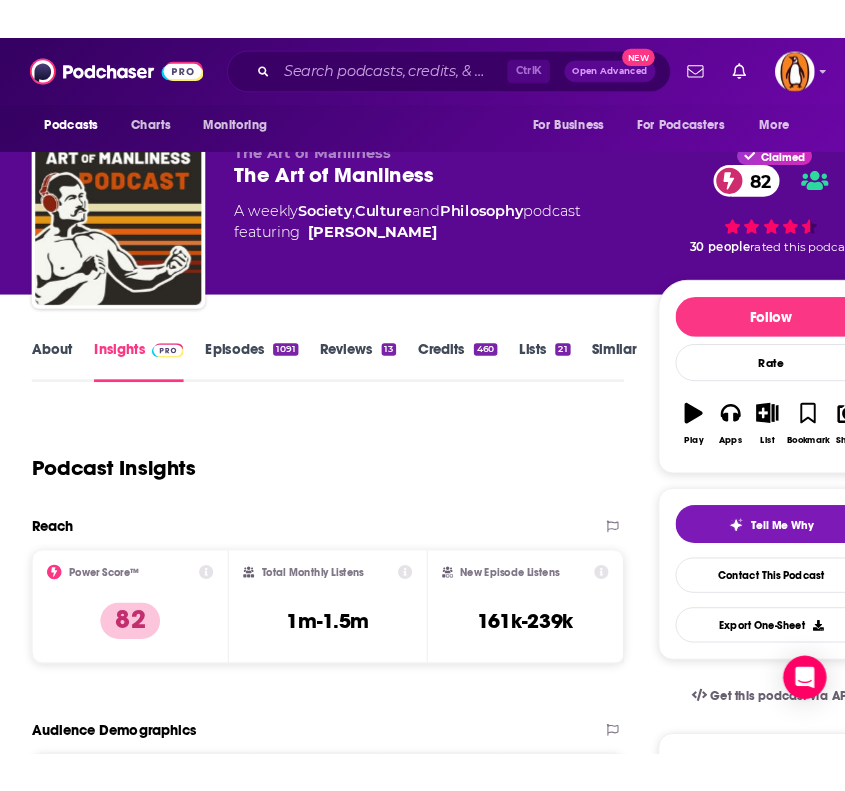 scroll, scrollTop: 0, scrollLeft: 0, axis: both 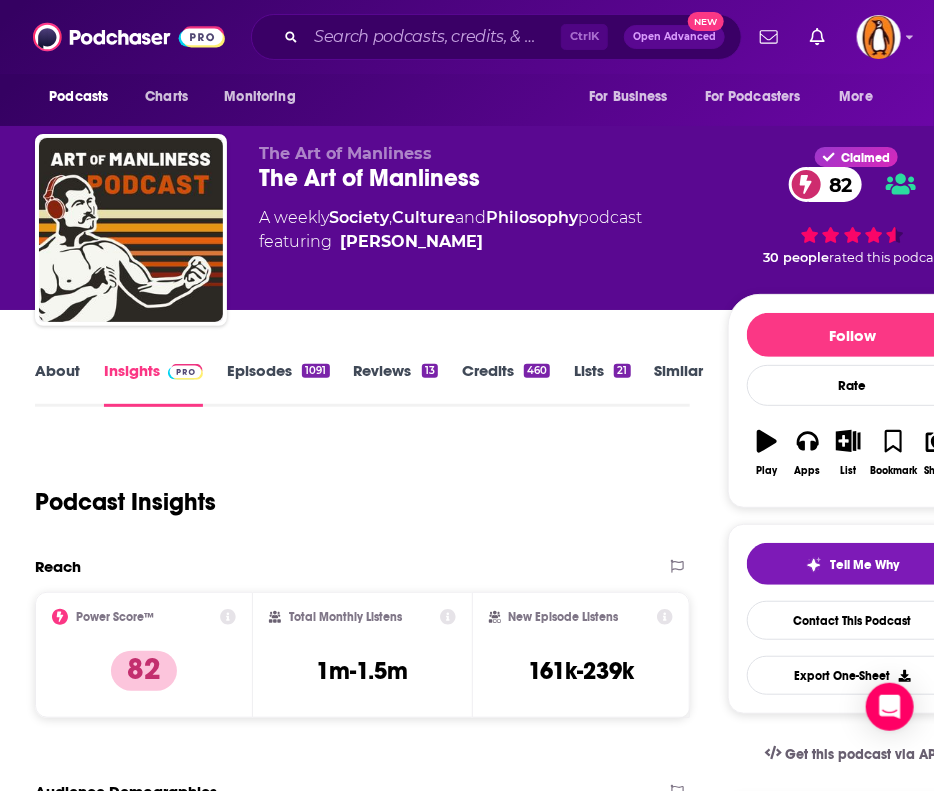 click on "About" at bounding box center (57, 384) 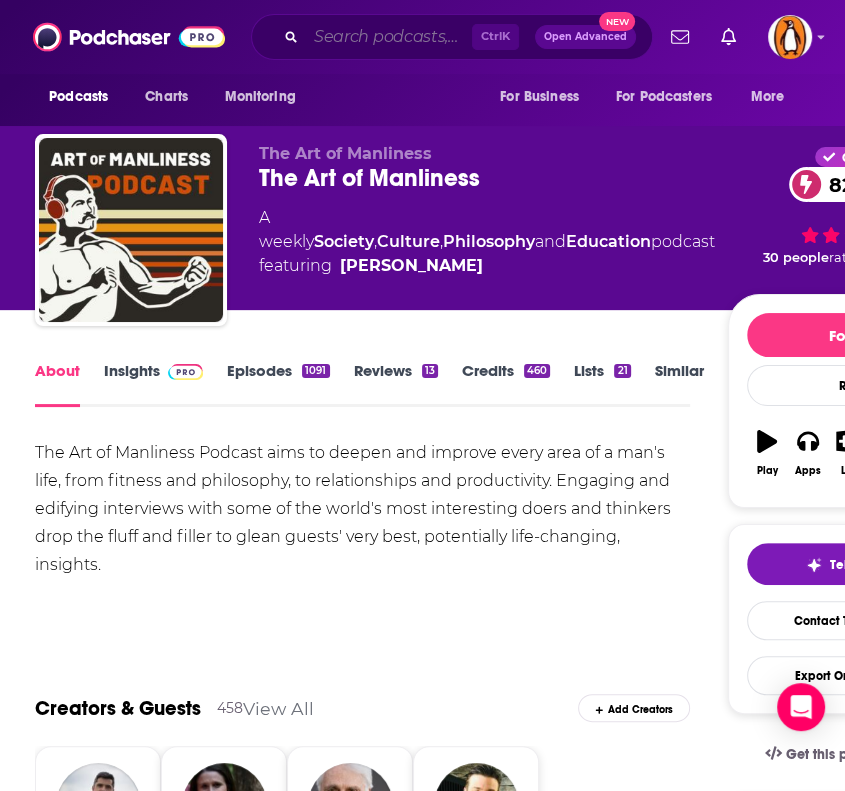 click at bounding box center [389, 37] 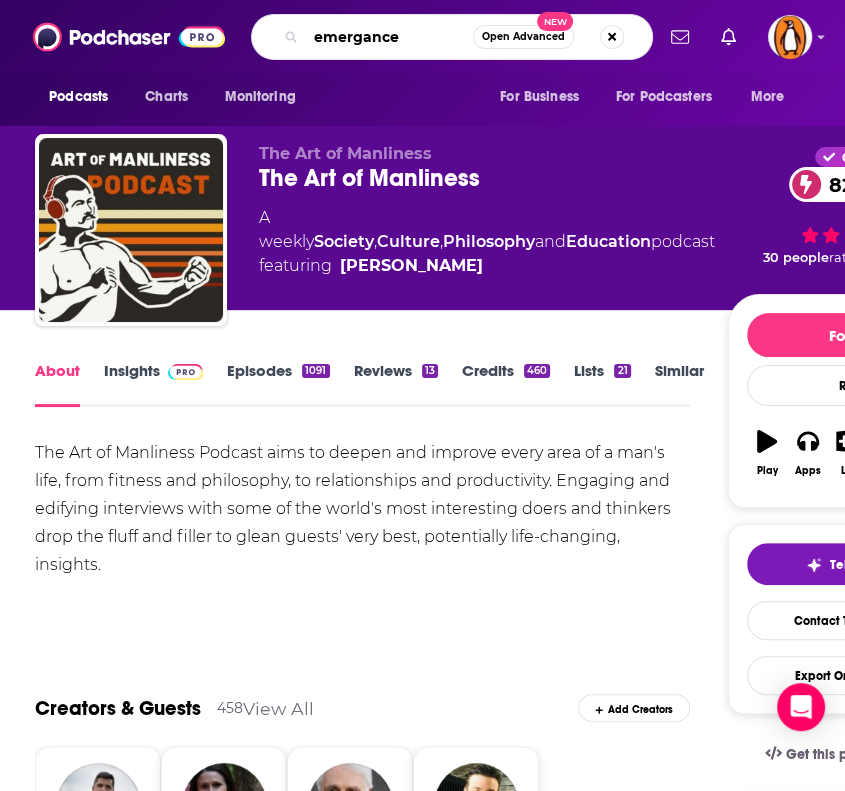 click on "emergance" at bounding box center [389, 37] 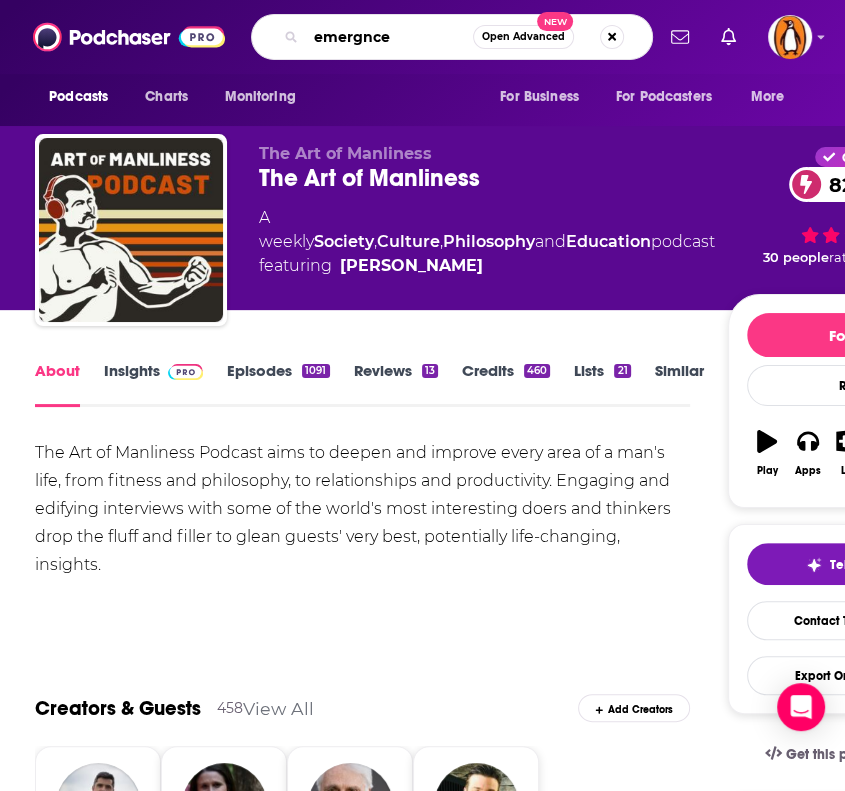 type on "emergence" 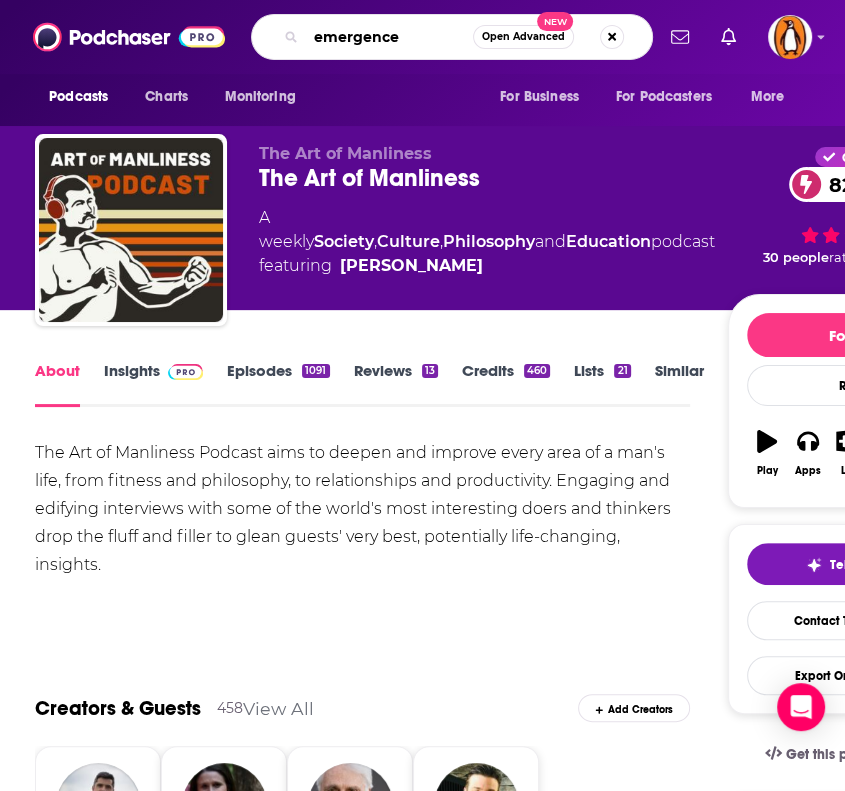 click on "emergence" at bounding box center (389, 37) 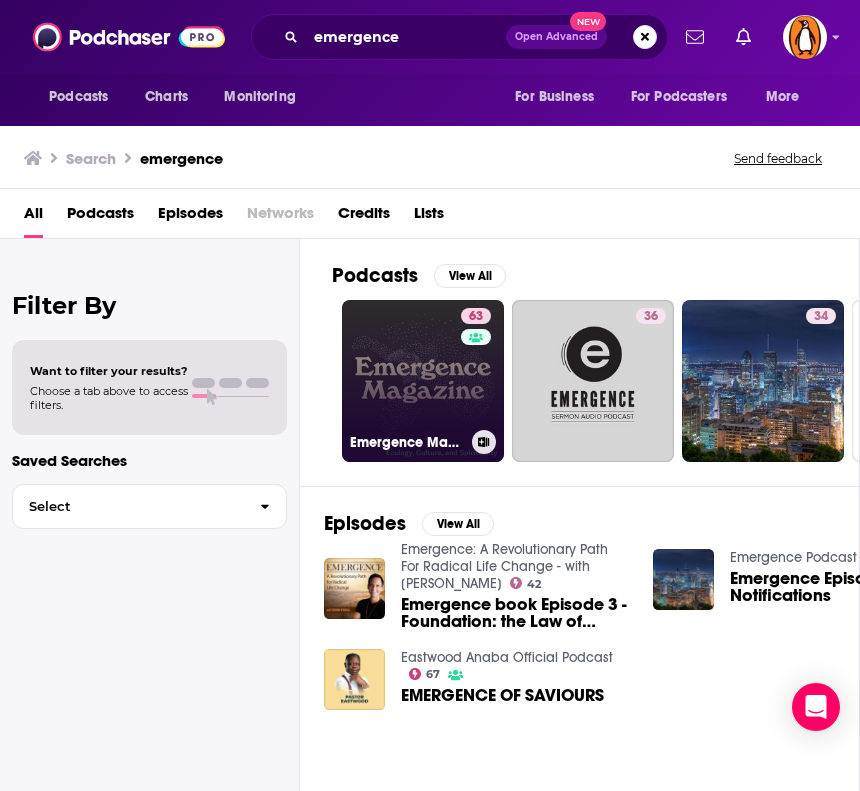 click on "63 Emergence Magazine Podcast" at bounding box center (423, 381) 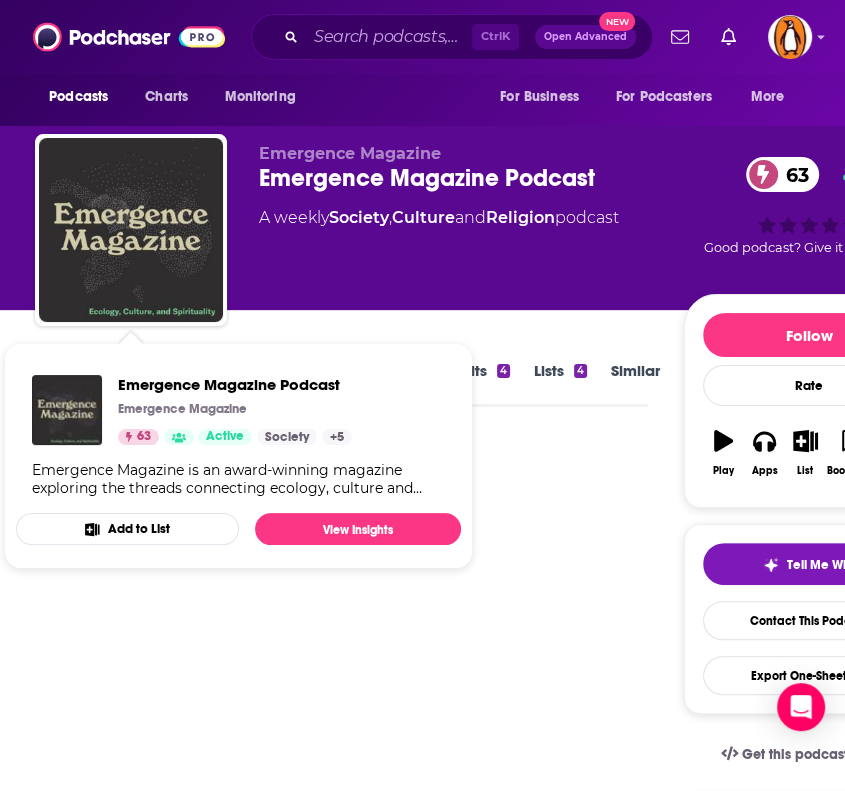 scroll, scrollTop: 188, scrollLeft: 0, axis: vertical 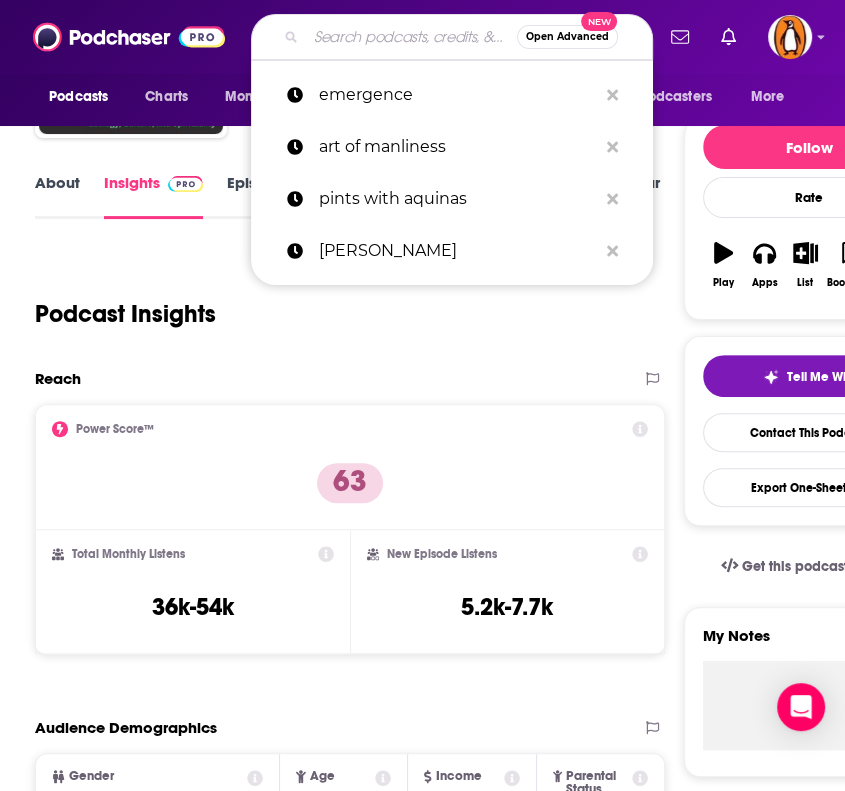 click at bounding box center (411, 37) 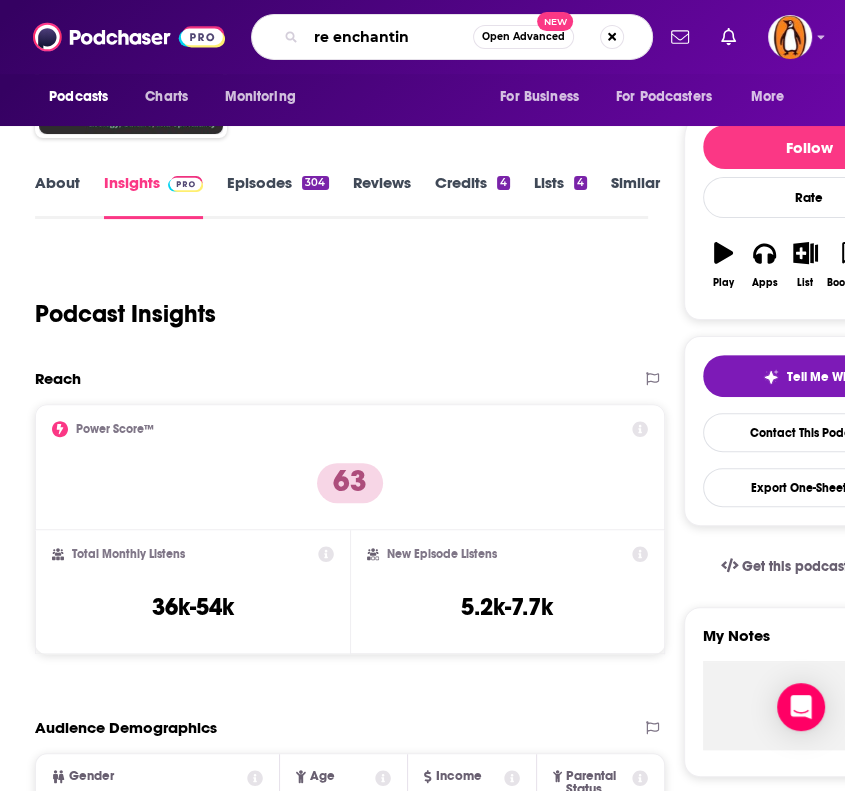 type on "re enchanting" 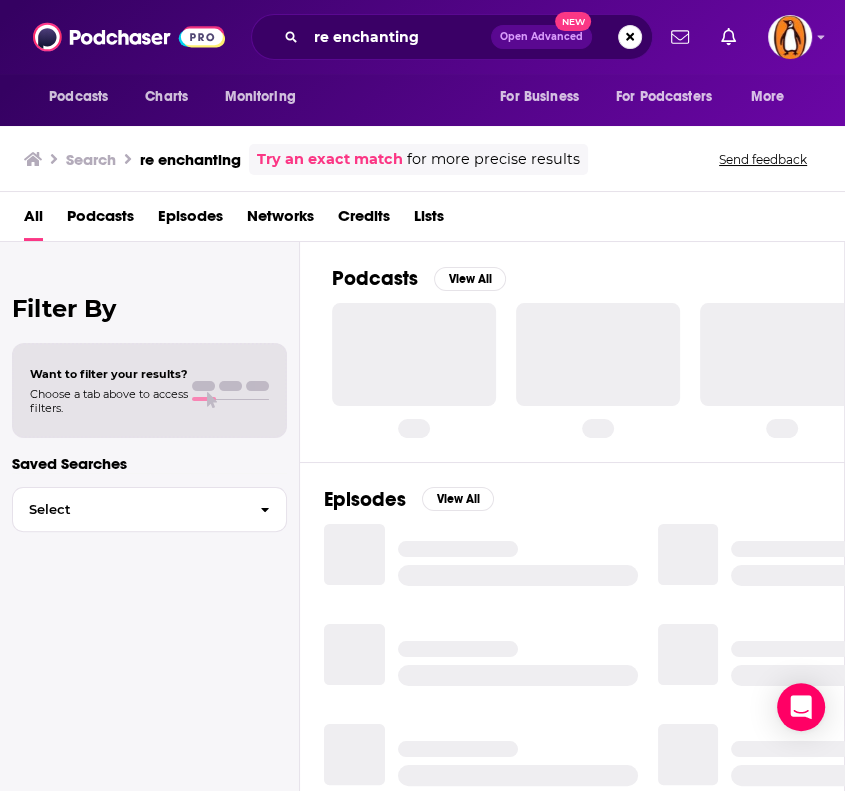 scroll, scrollTop: 0, scrollLeft: 0, axis: both 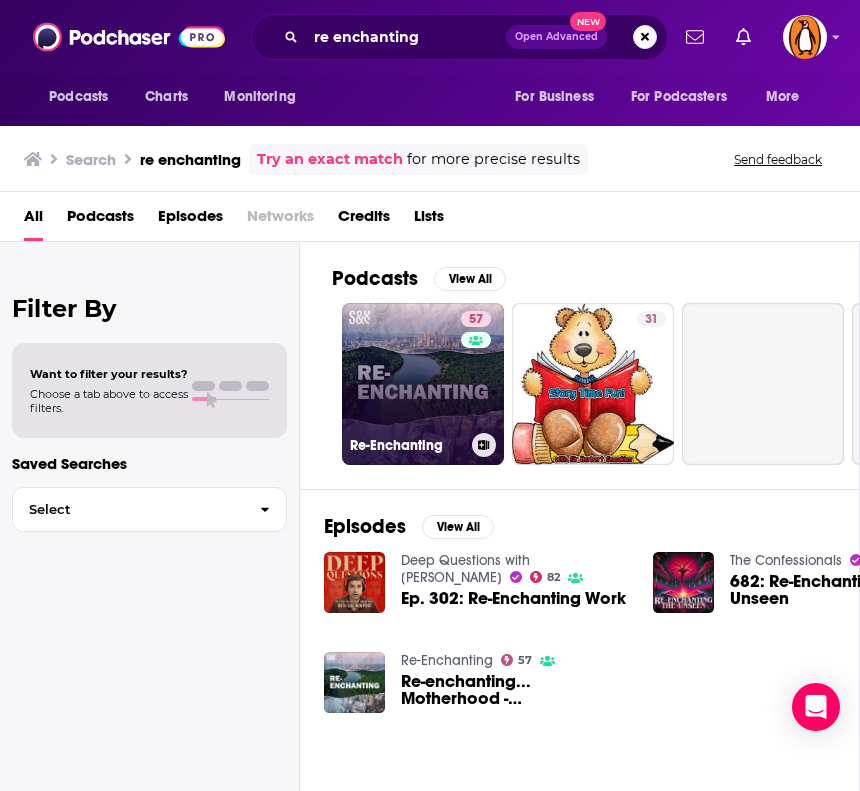 click on "57 Re-Enchanting" at bounding box center (423, 384) 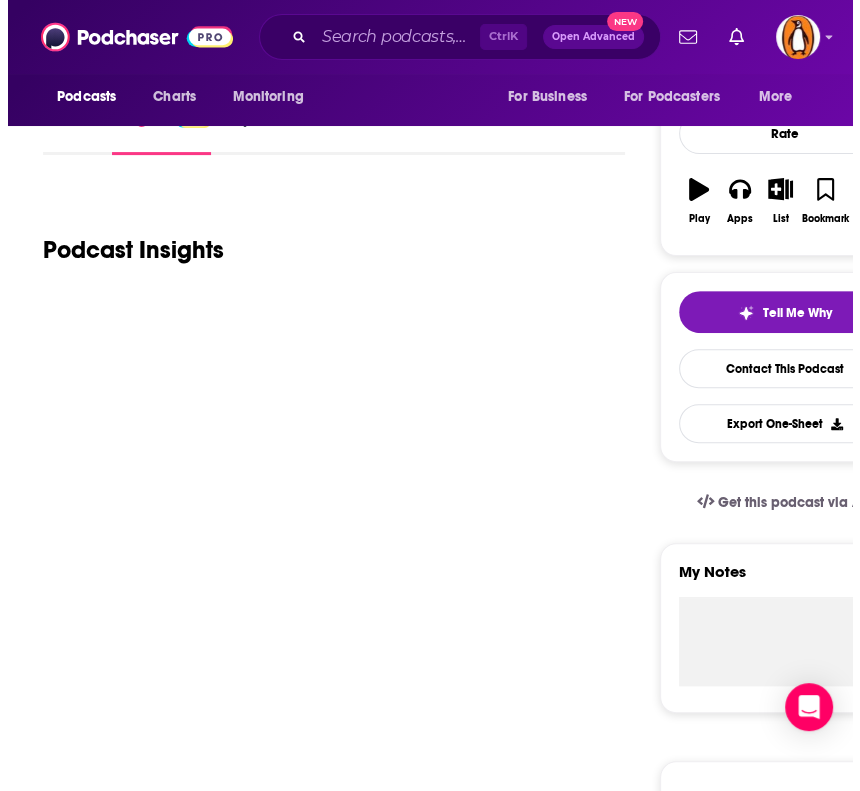 scroll, scrollTop: 0, scrollLeft: 0, axis: both 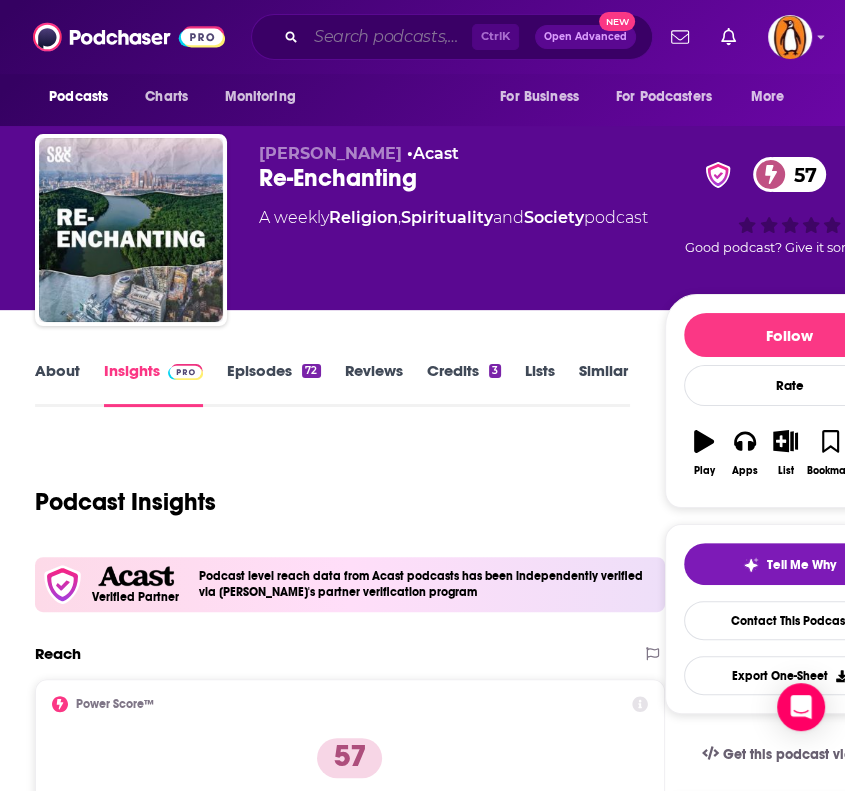 click at bounding box center [389, 37] 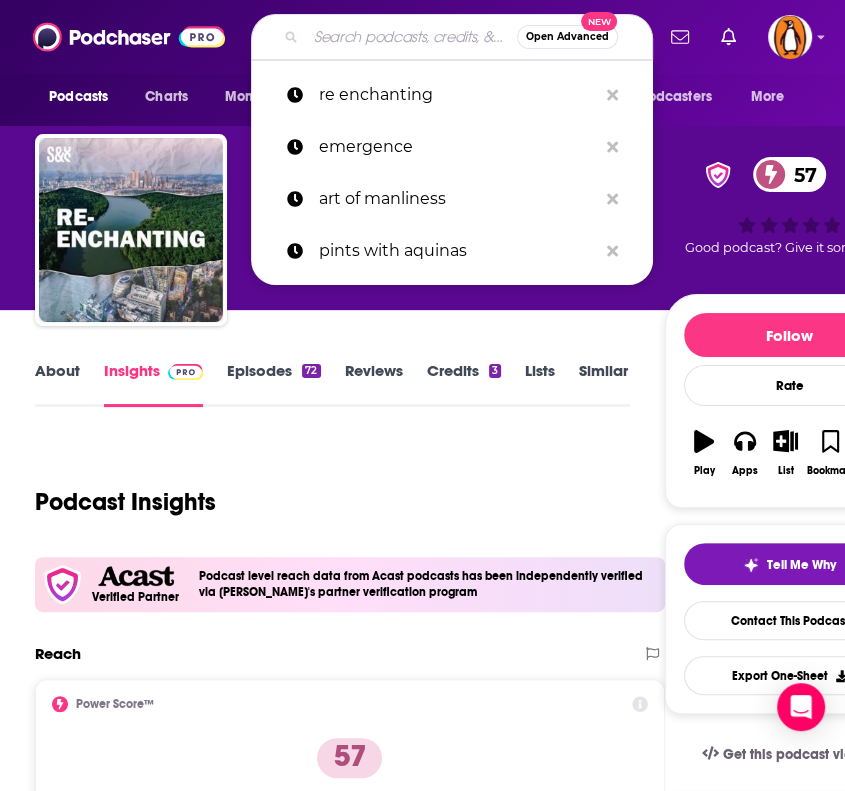 paste on "[PERSON_NAME]" 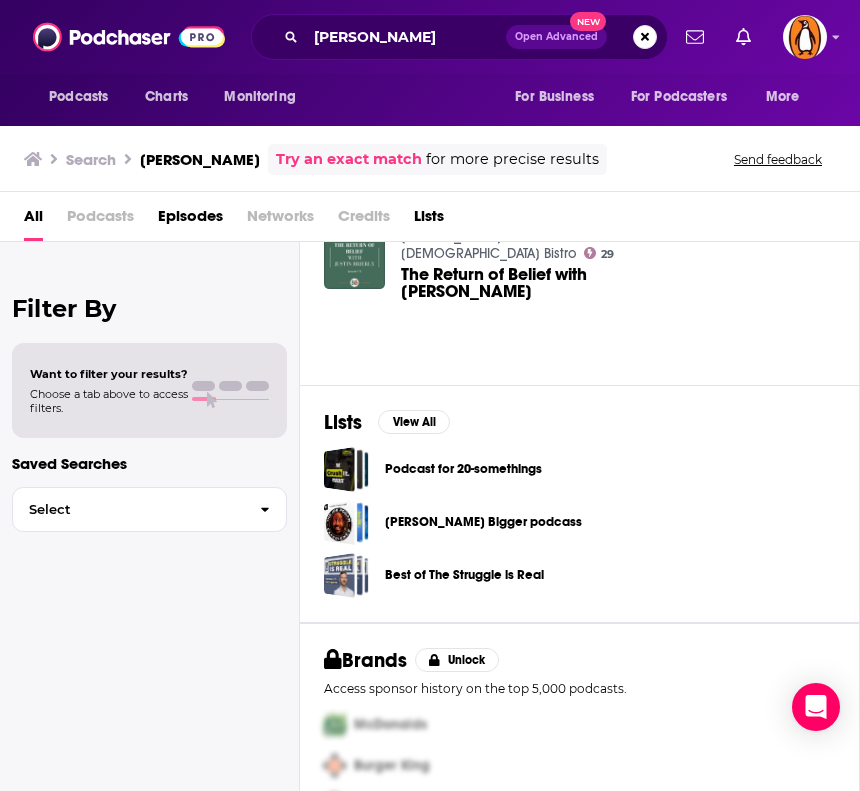 scroll, scrollTop: 238, scrollLeft: 0, axis: vertical 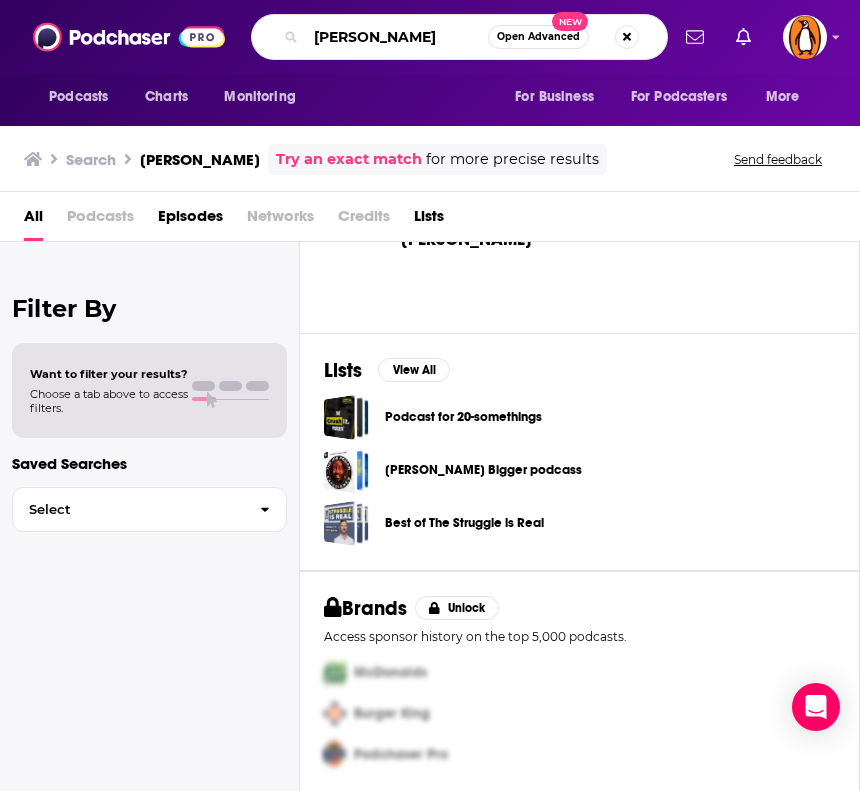 click on "[PERSON_NAME]" at bounding box center [397, 37] 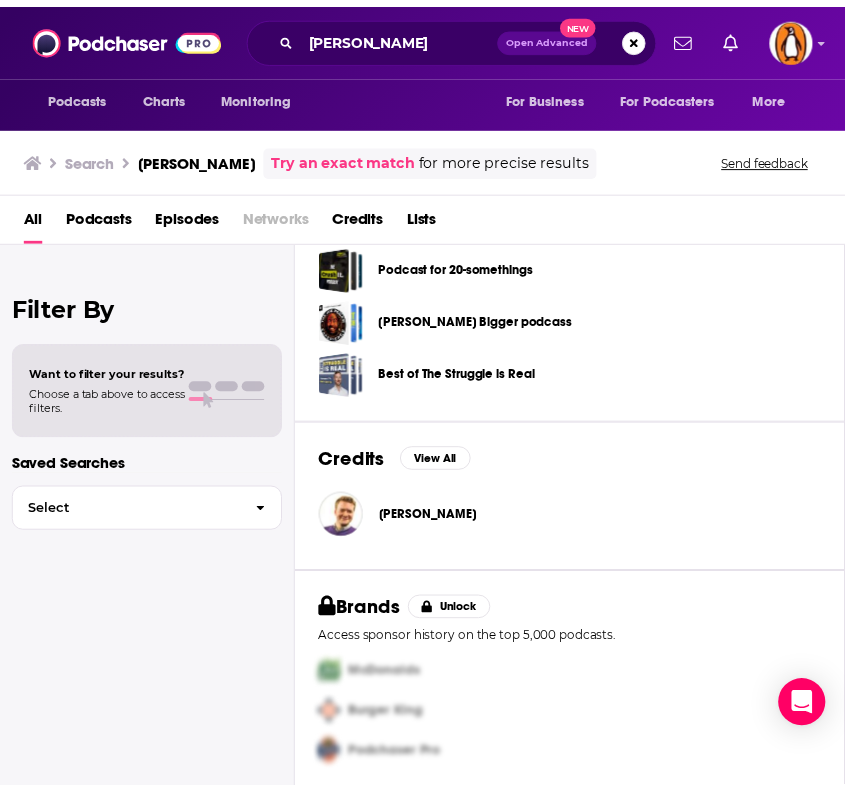 scroll, scrollTop: 635, scrollLeft: 0, axis: vertical 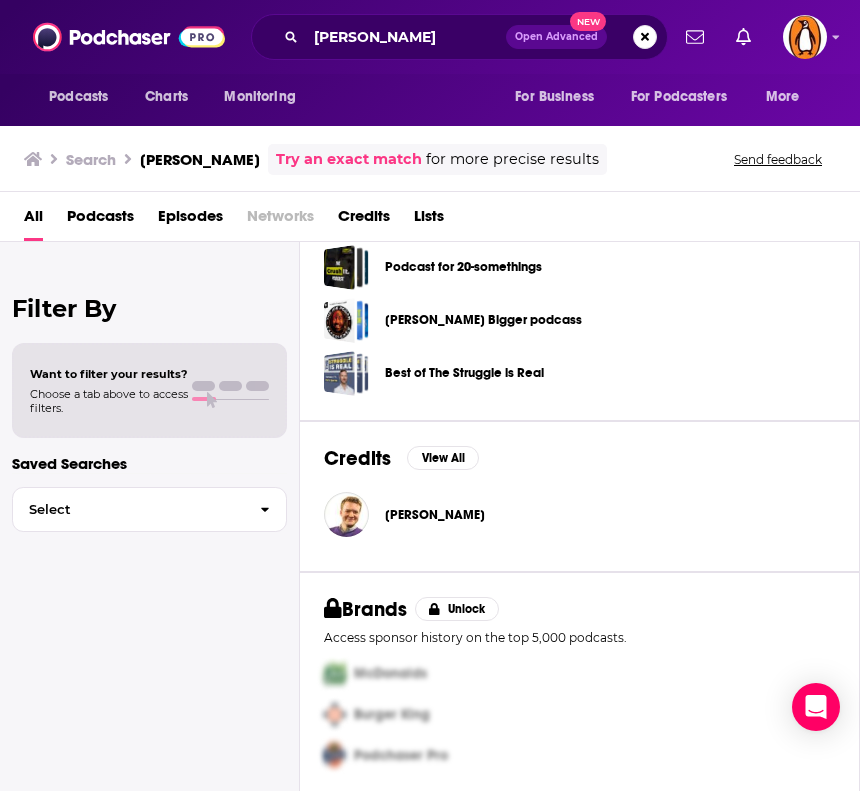 click on "[PERSON_NAME]" at bounding box center (435, 515) 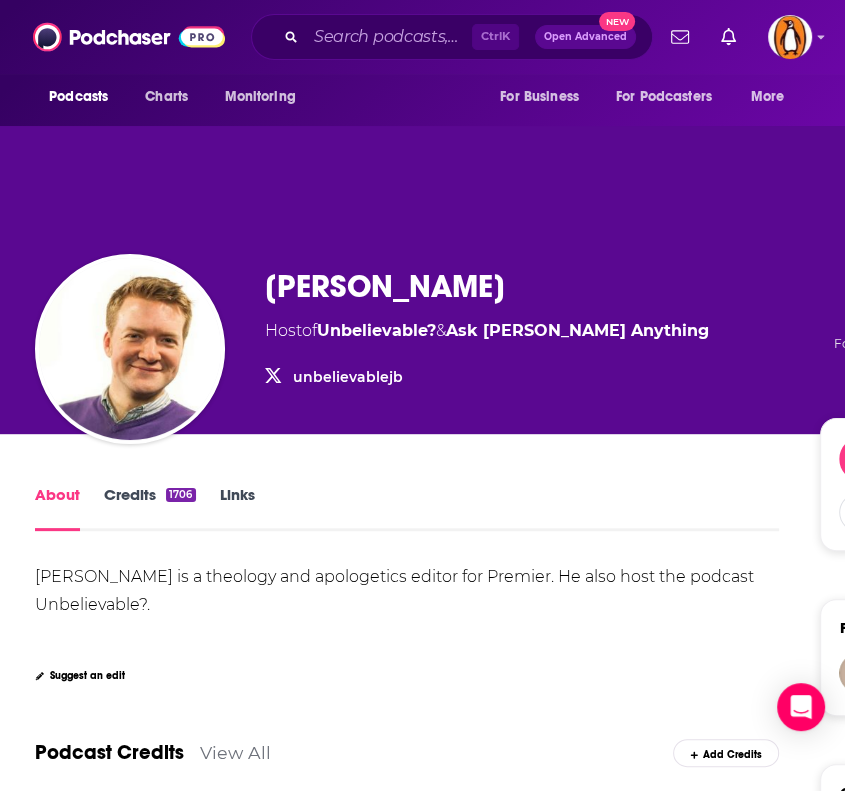 scroll, scrollTop: 20, scrollLeft: 0, axis: vertical 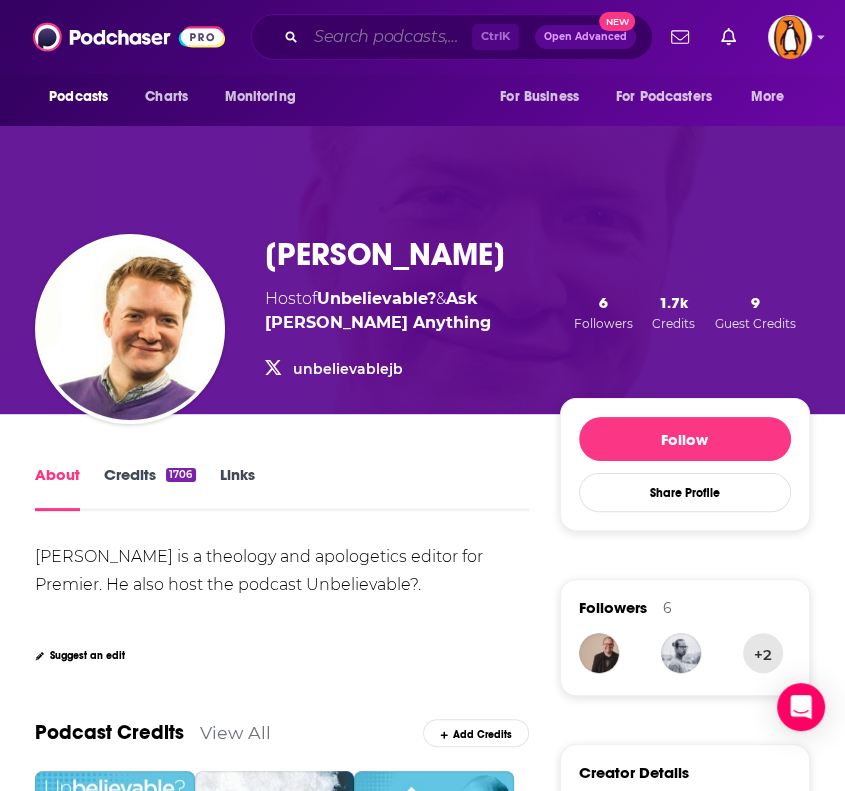 click at bounding box center [389, 37] 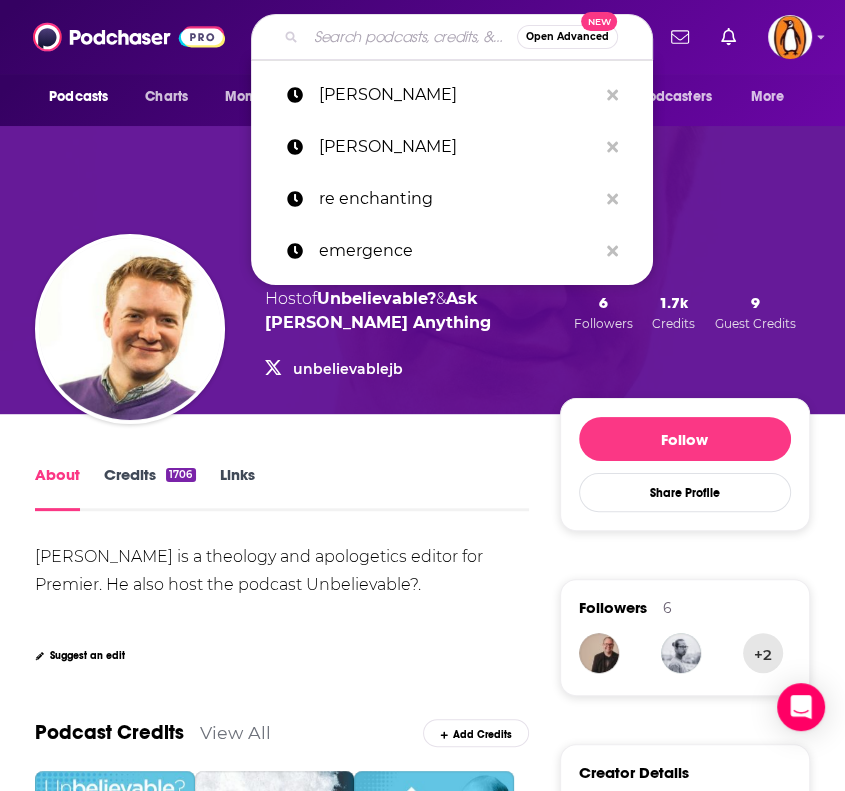 paste on ", [PERSON_NAME]" 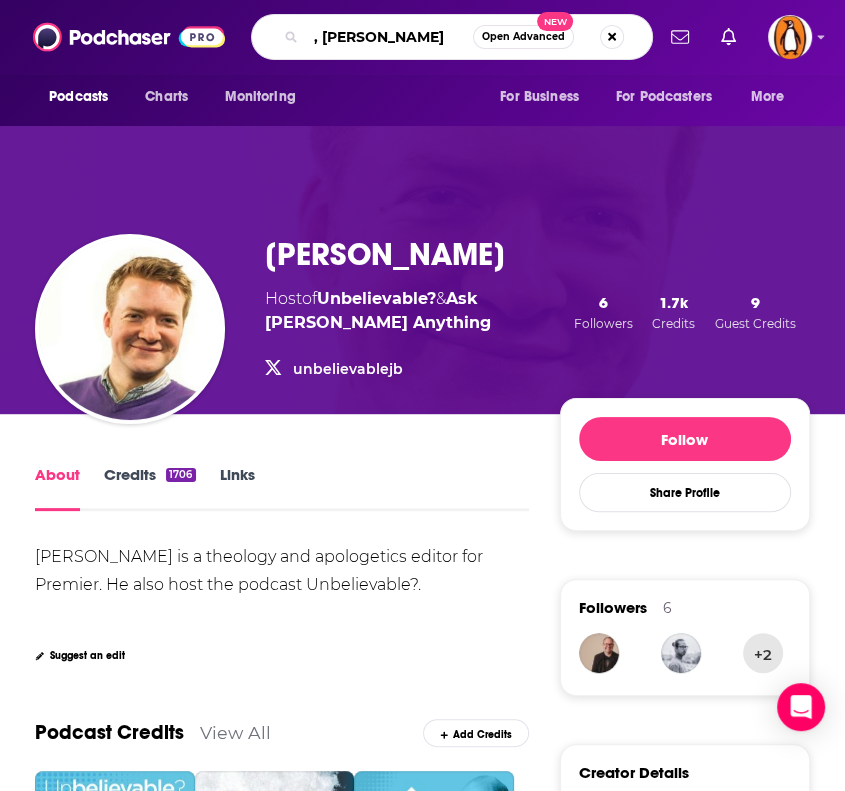 click on ", [PERSON_NAME]" at bounding box center [389, 37] 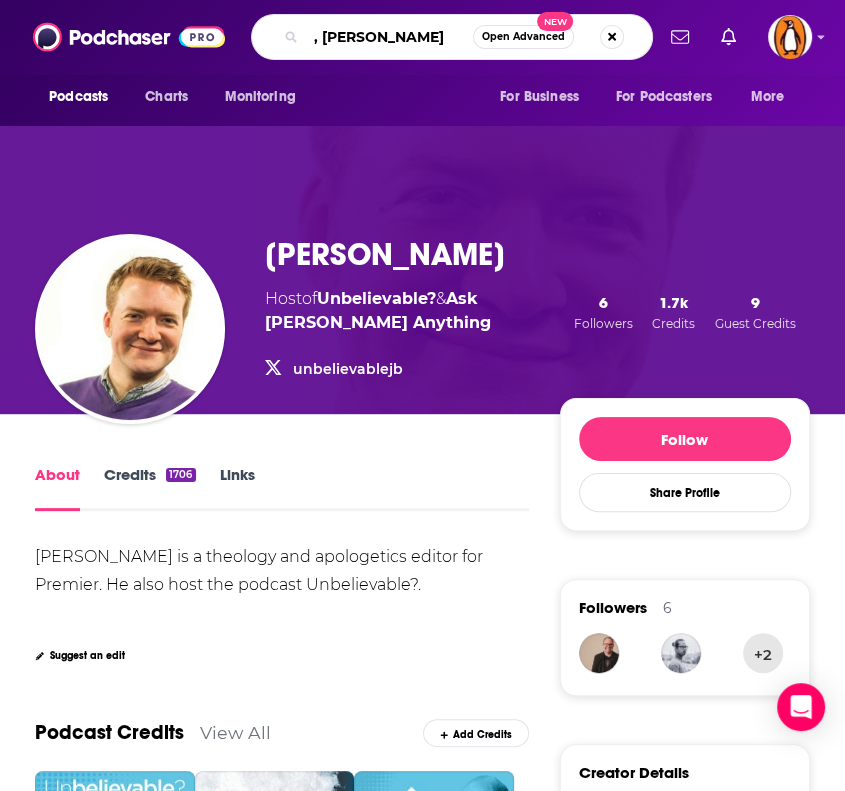 click on ", [PERSON_NAME]" at bounding box center (389, 37) 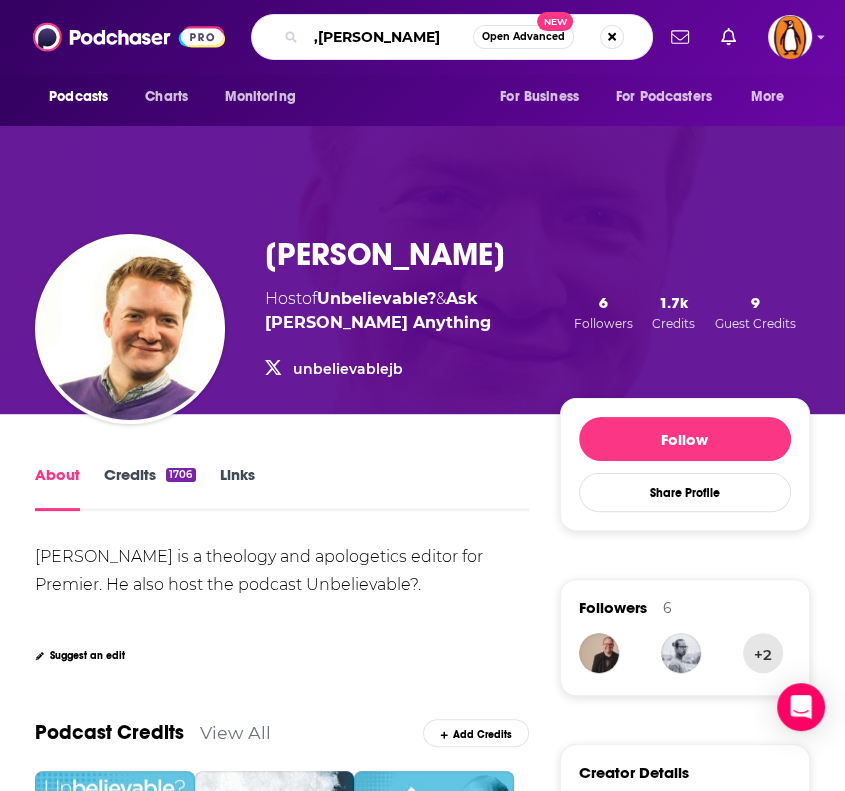 type on "[PERSON_NAME]" 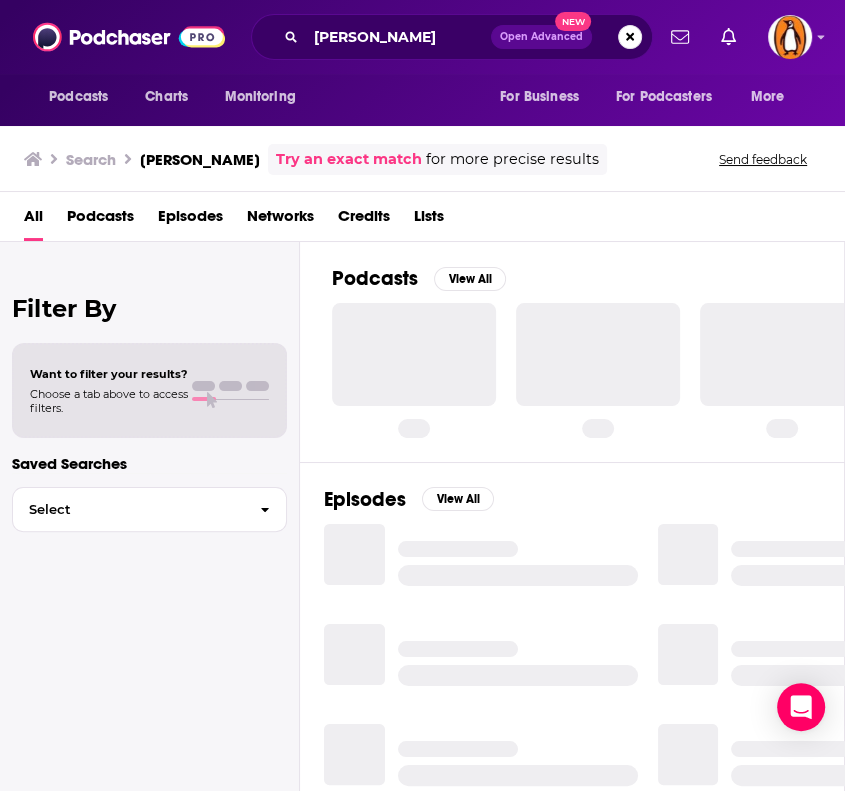 scroll, scrollTop: 0, scrollLeft: 0, axis: both 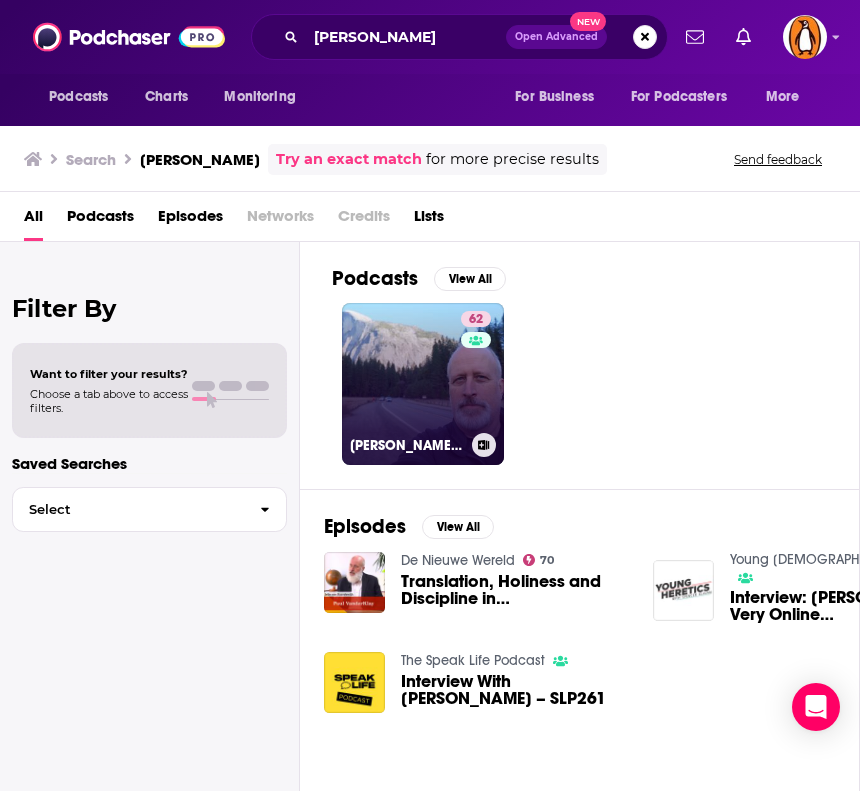 click on "62" at bounding box center (478, 372) 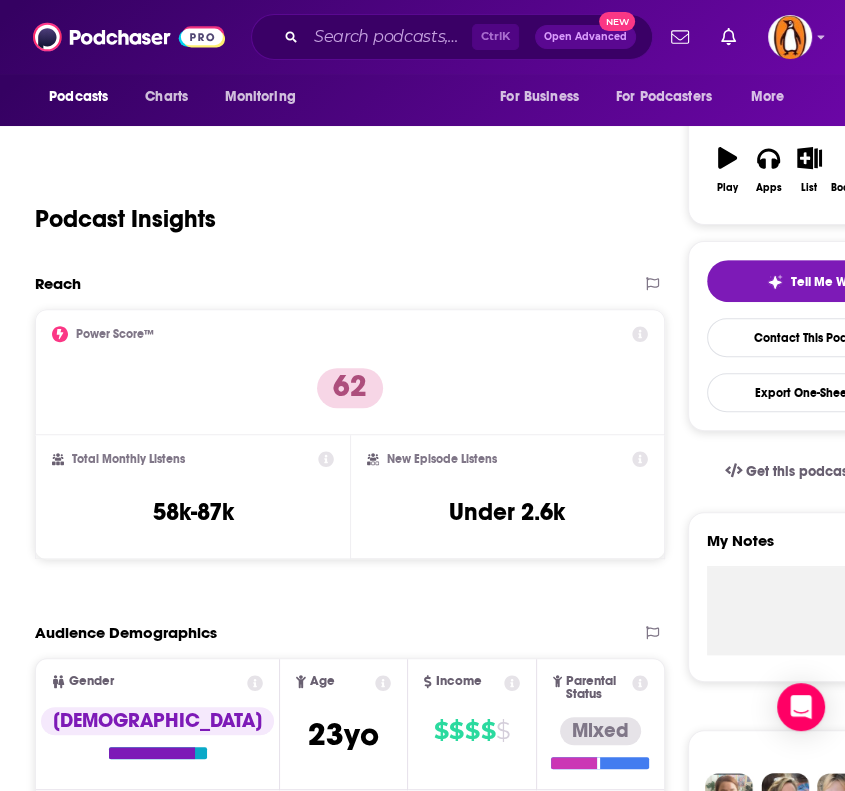scroll, scrollTop: 222, scrollLeft: 0, axis: vertical 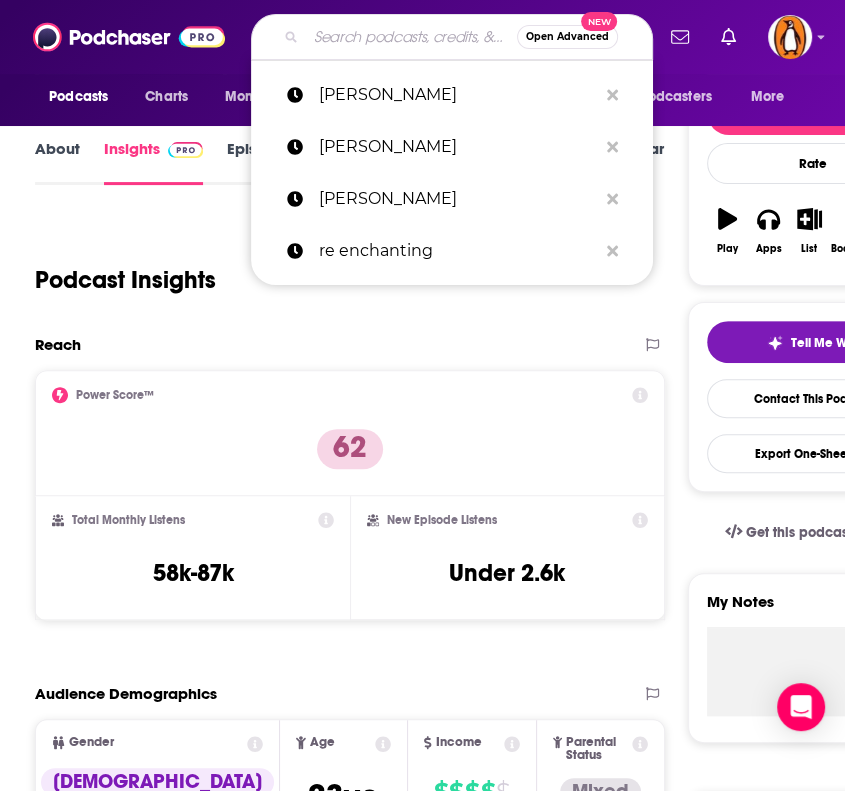 click at bounding box center [411, 37] 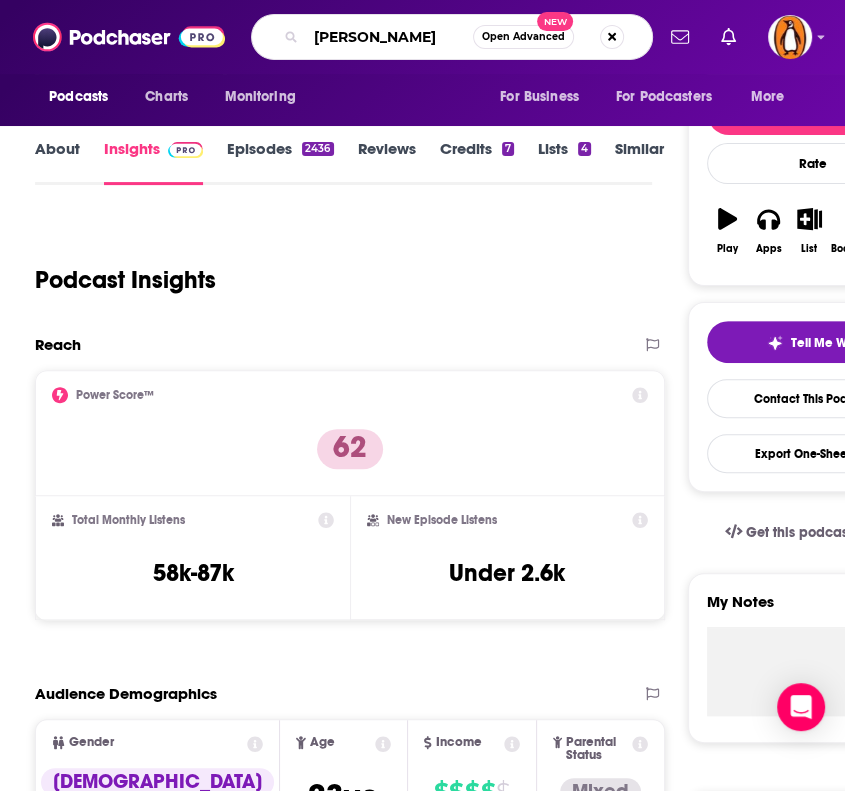 type on "[PERSON_NAME]" 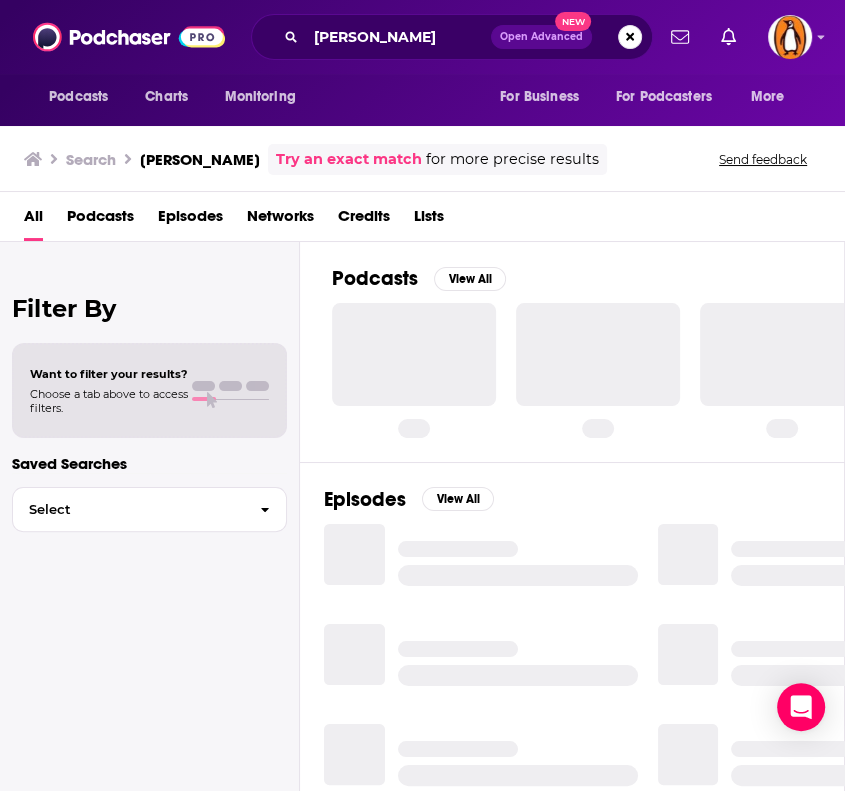 scroll, scrollTop: 0, scrollLeft: 0, axis: both 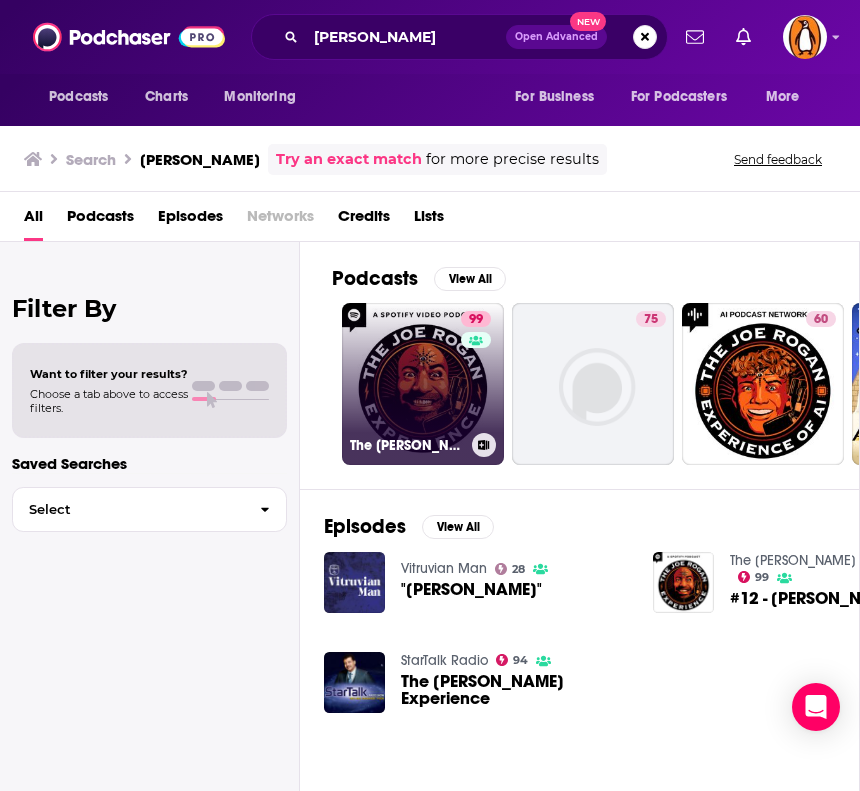 click on "99 The [PERSON_NAME] Experience" at bounding box center (423, 384) 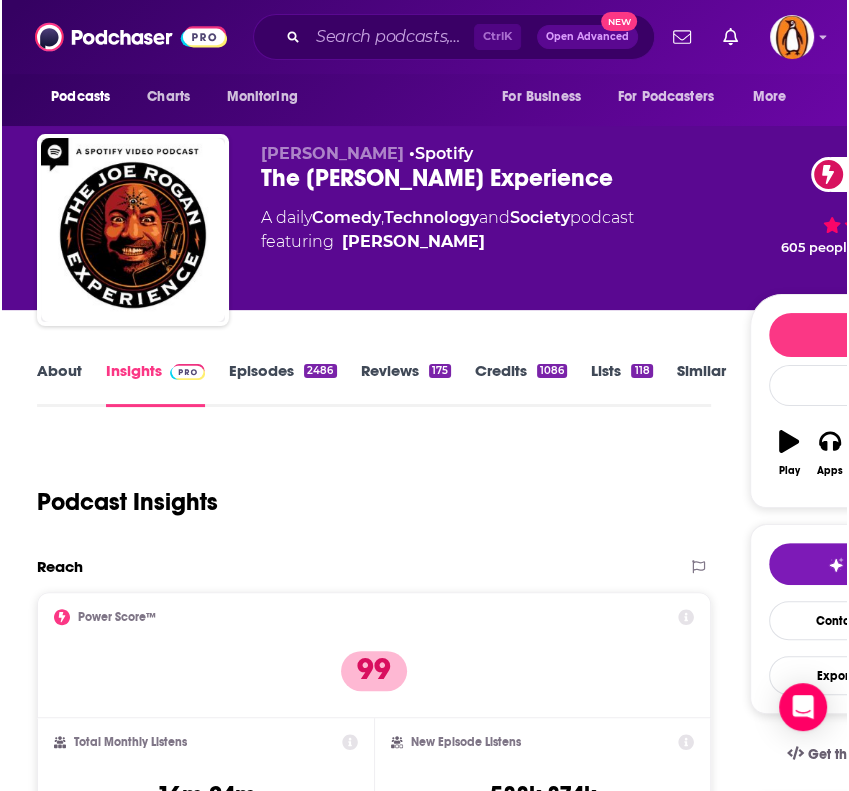scroll, scrollTop: 331, scrollLeft: 0, axis: vertical 